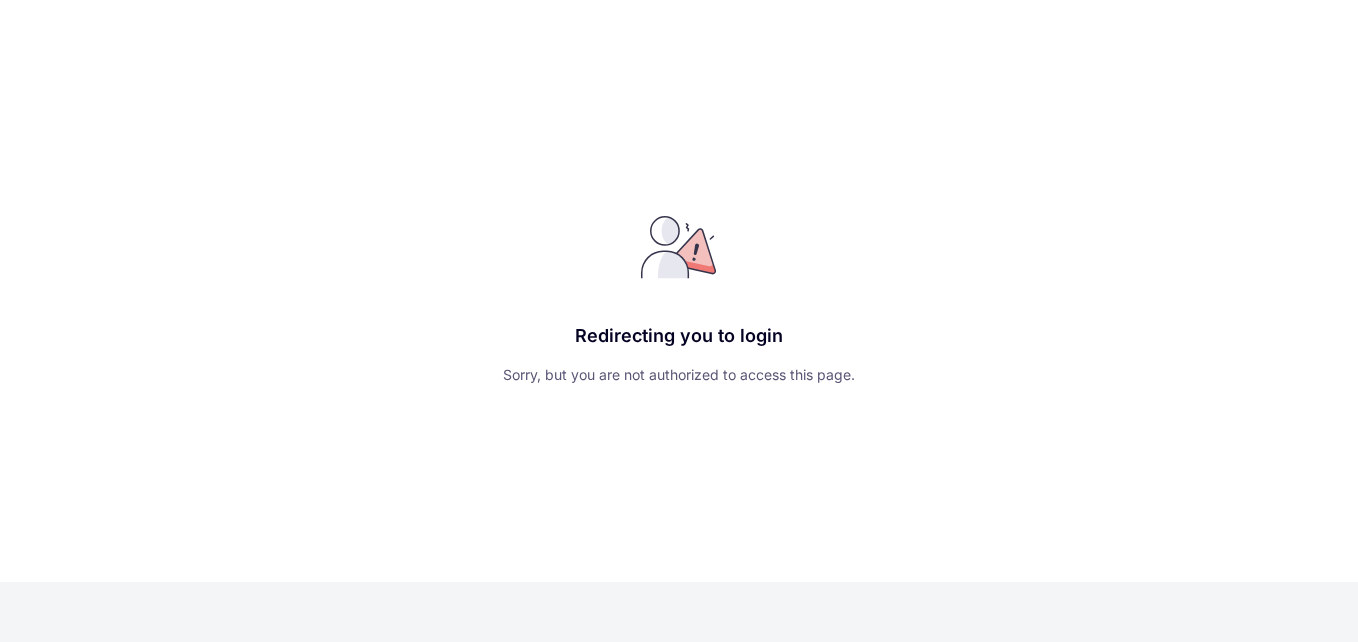 scroll, scrollTop: 0, scrollLeft: 0, axis: both 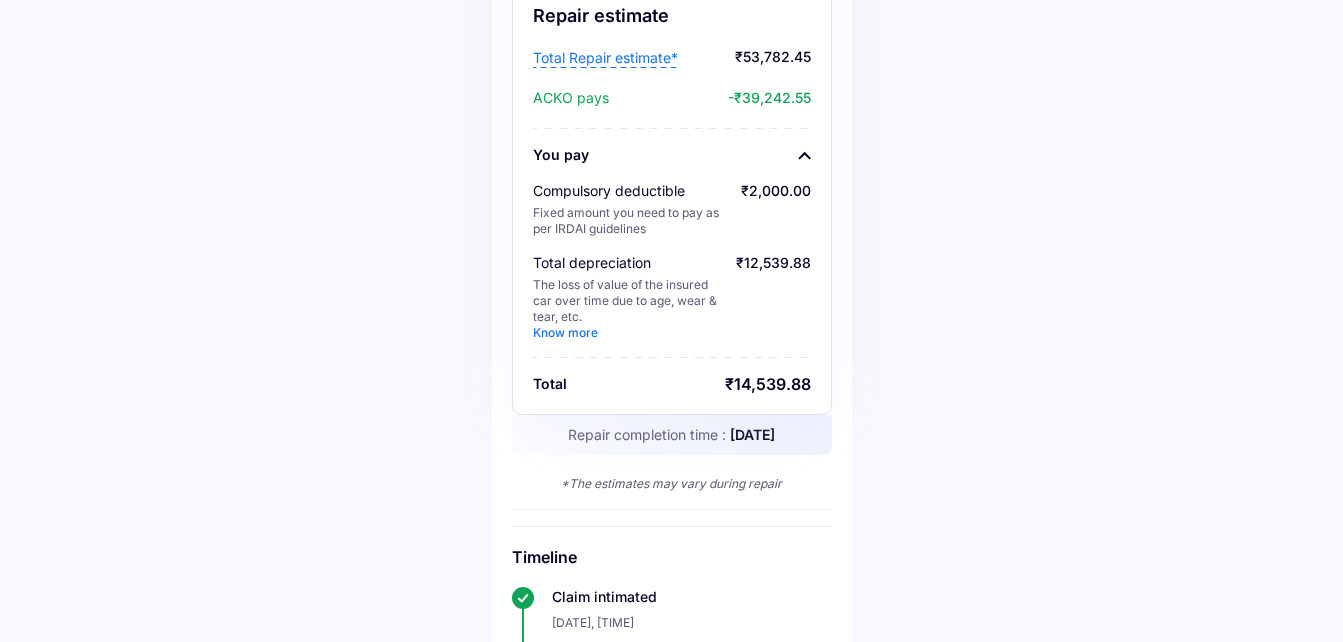 click on "Know more" at bounding box center (565, 332) 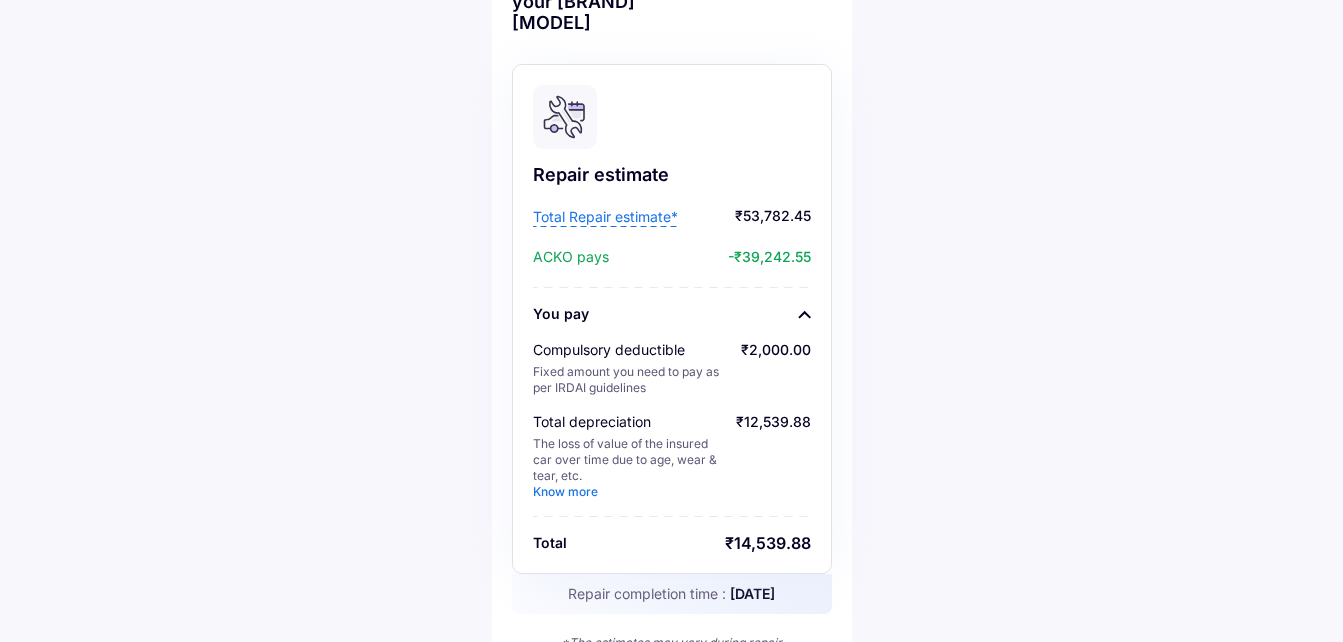 scroll, scrollTop: 167, scrollLeft: 0, axis: vertical 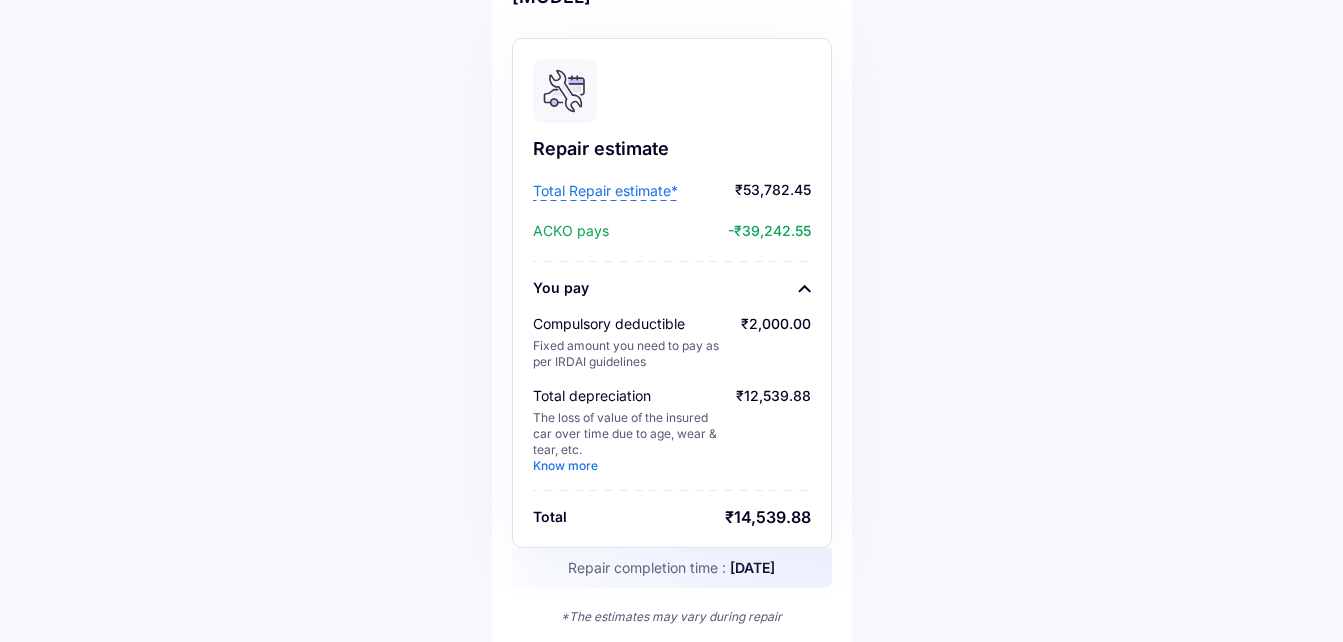 click on "Total Repair estimate*" at bounding box center [605, 191] 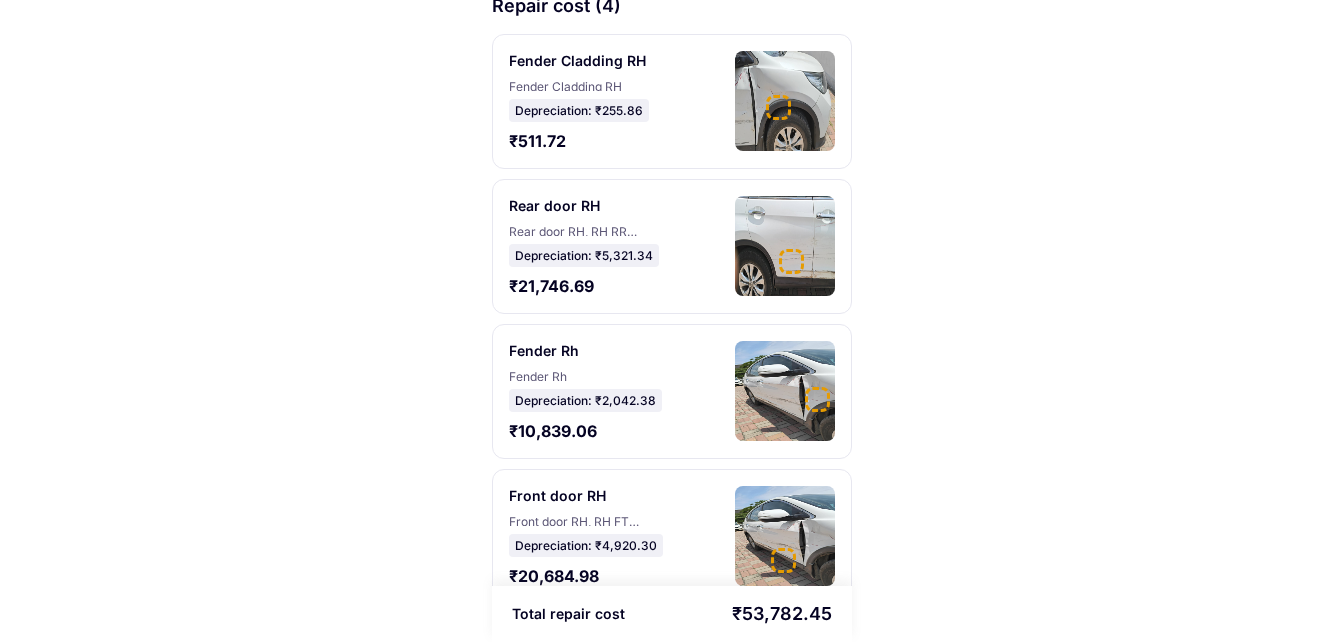 scroll, scrollTop: 133, scrollLeft: 0, axis: vertical 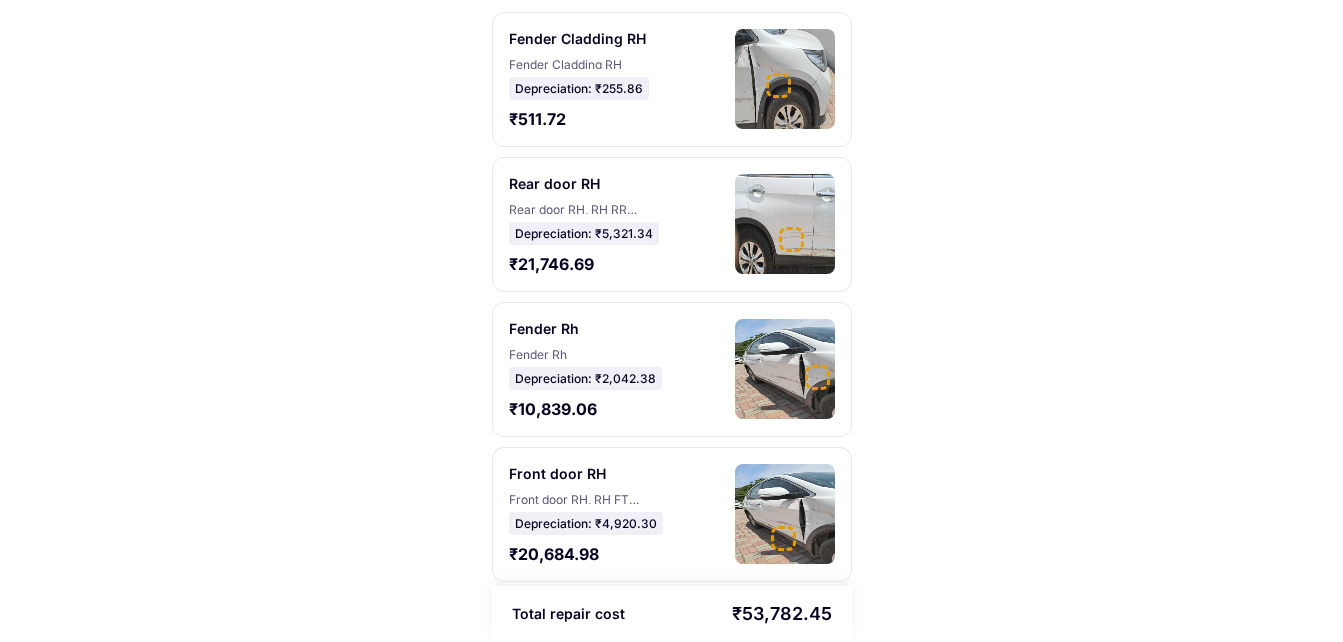 click on "Rear door RH, RH RR Door Cladding" at bounding box center (574, 208) 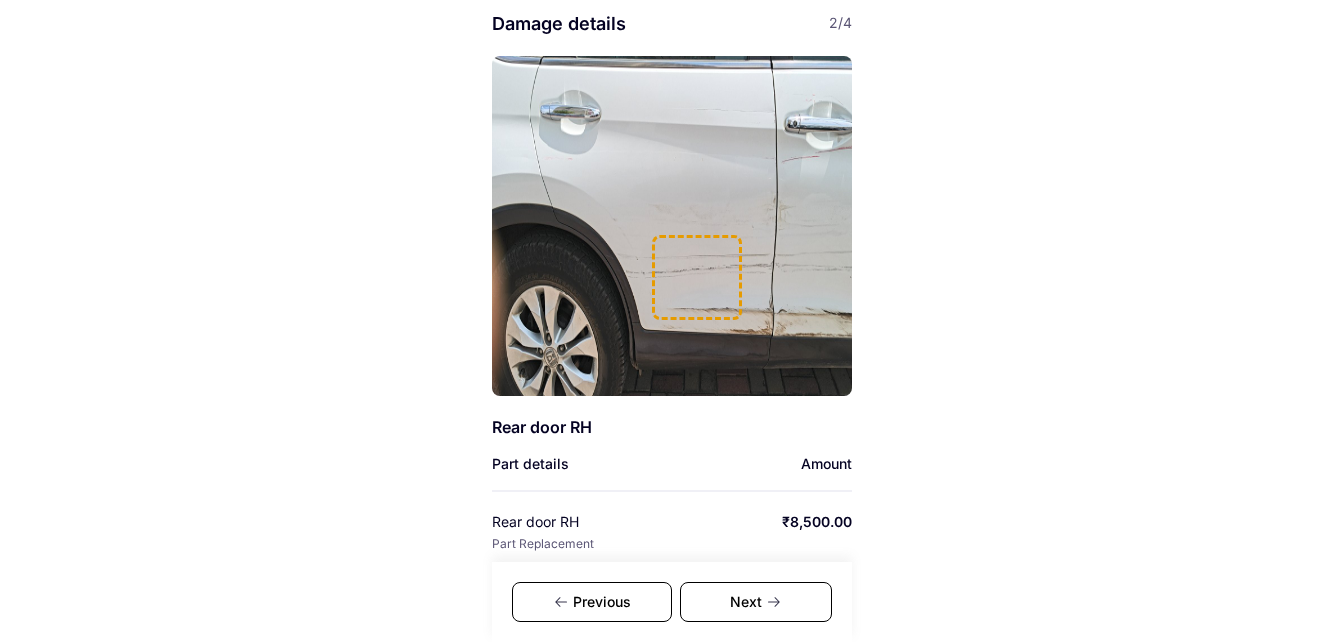 scroll, scrollTop: 233, scrollLeft: 0, axis: vertical 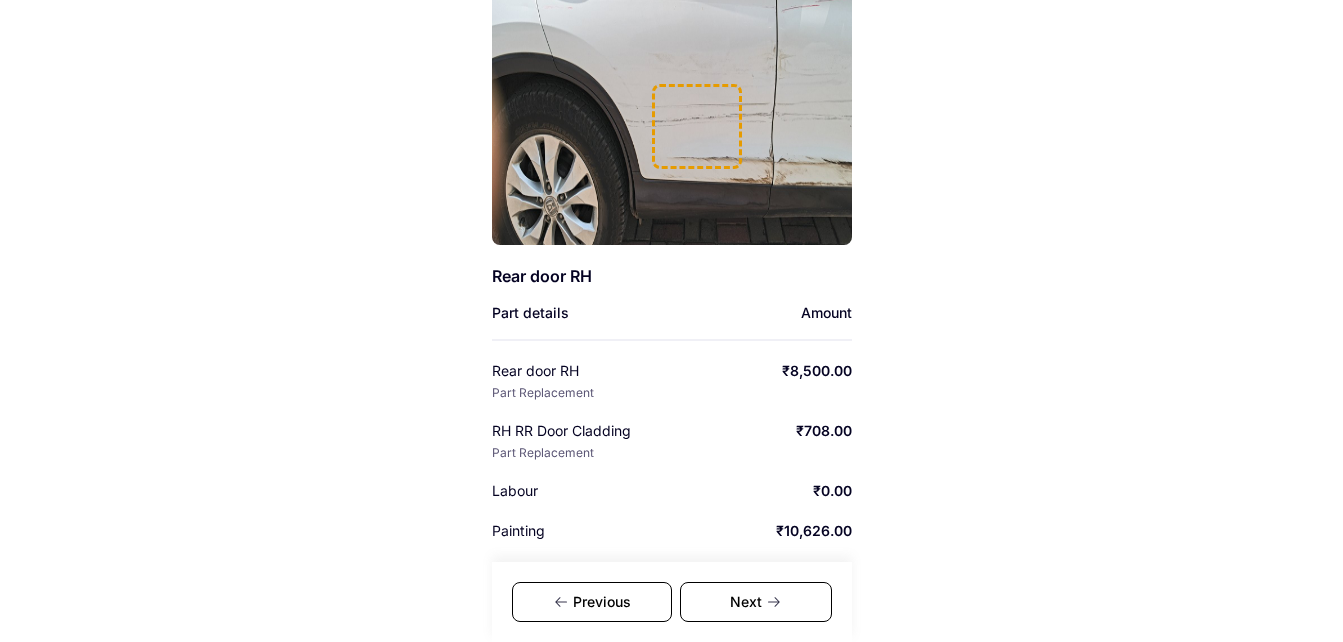 click on "Next" at bounding box center (756, 602) 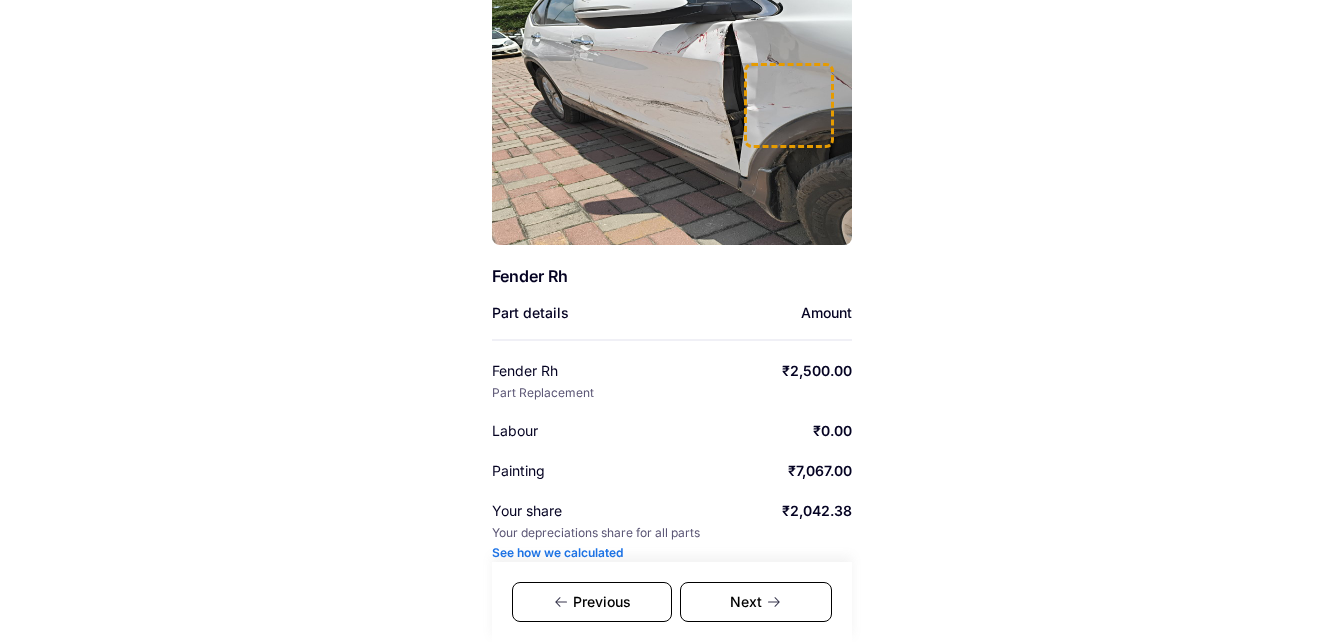 click 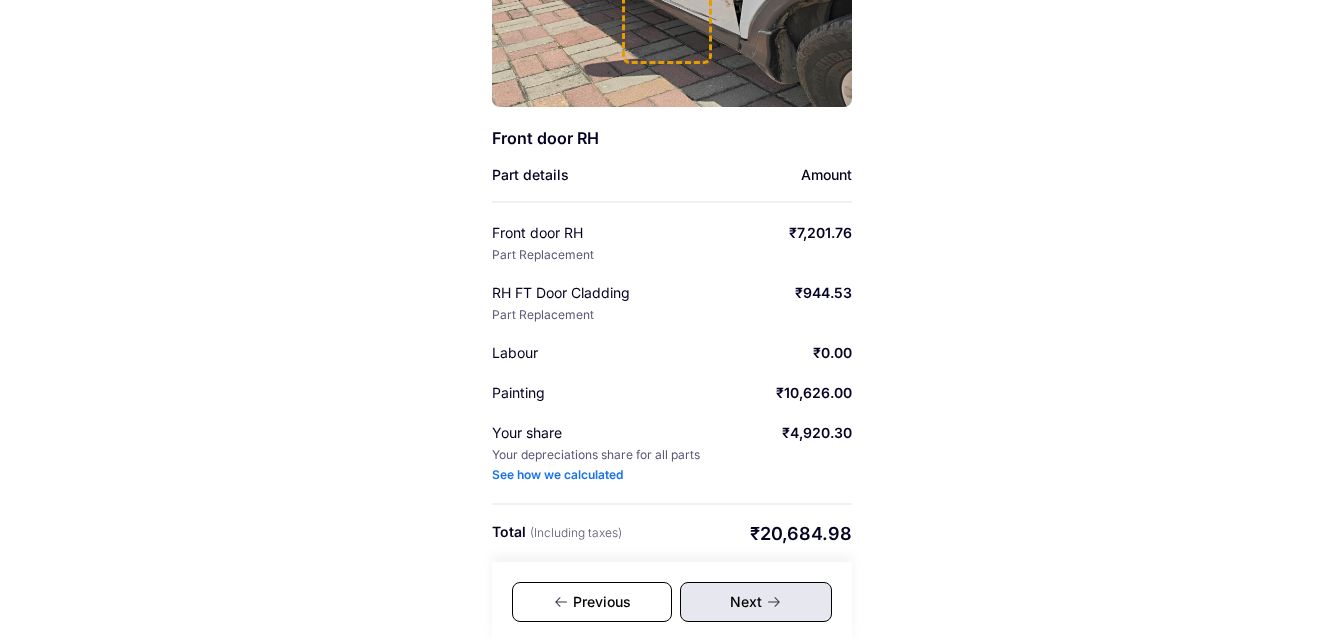 scroll, scrollTop: 374, scrollLeft: 0, axis: vertical 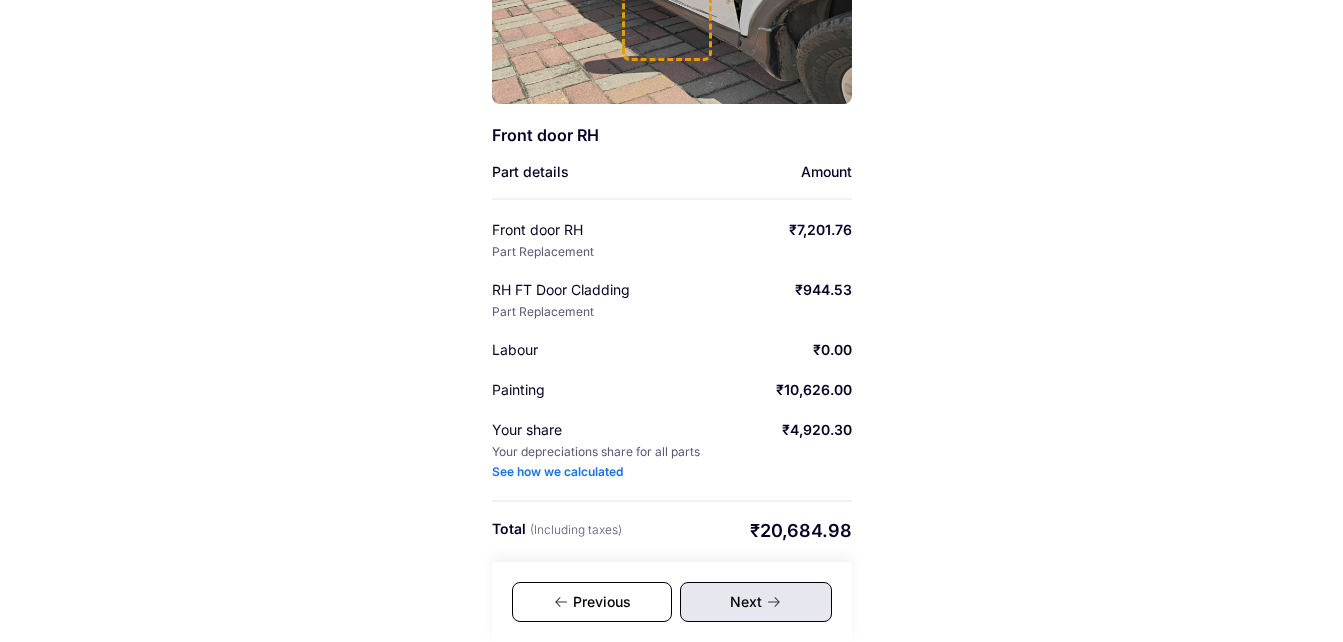 click 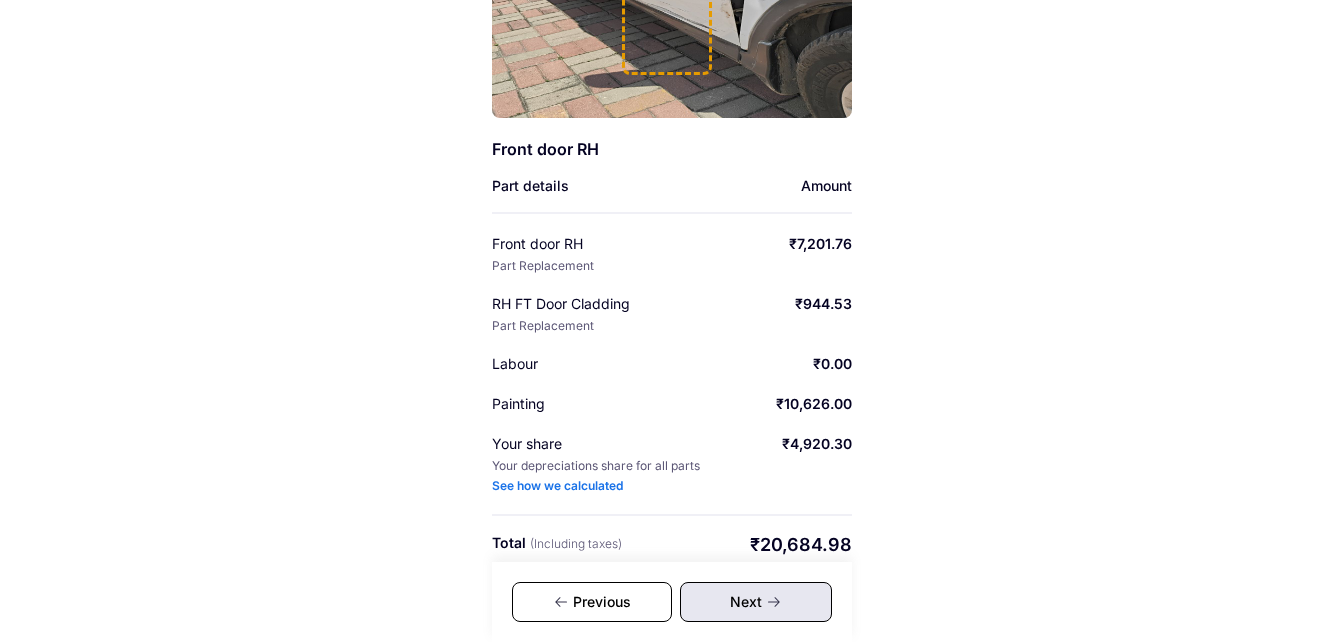 scroll, scrollTop: 374, scrollLeft: 0, axis: vertical 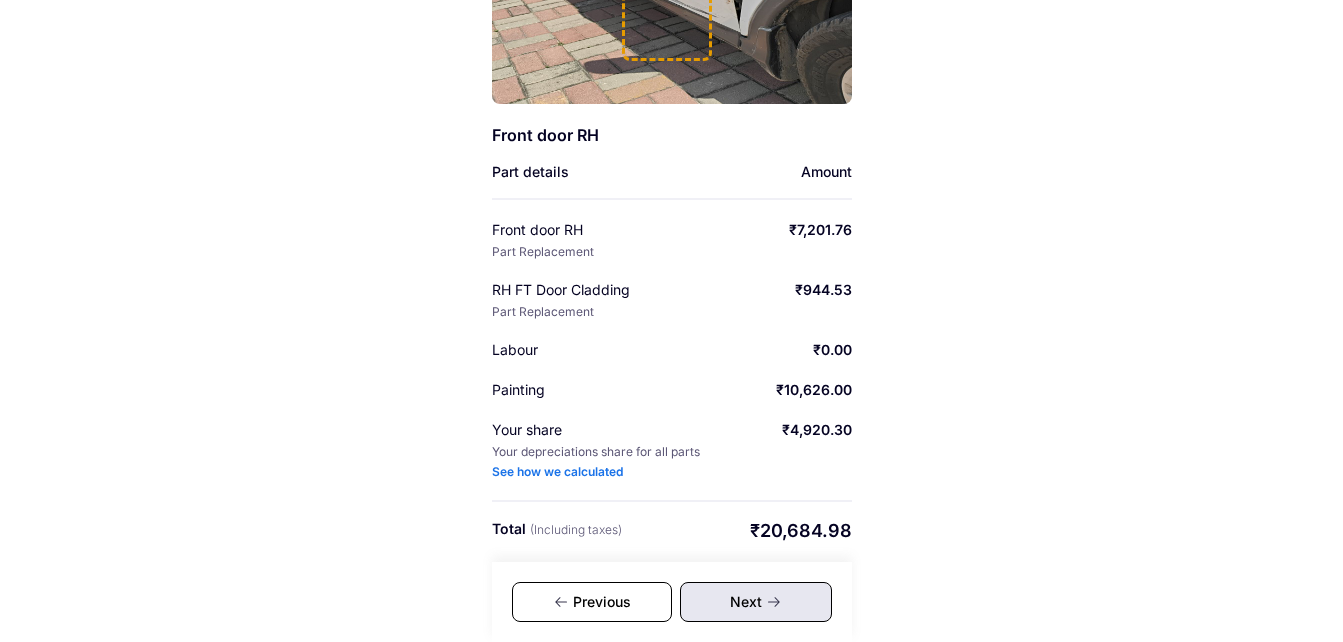 click on "Next" at bounding box center [756, 602] 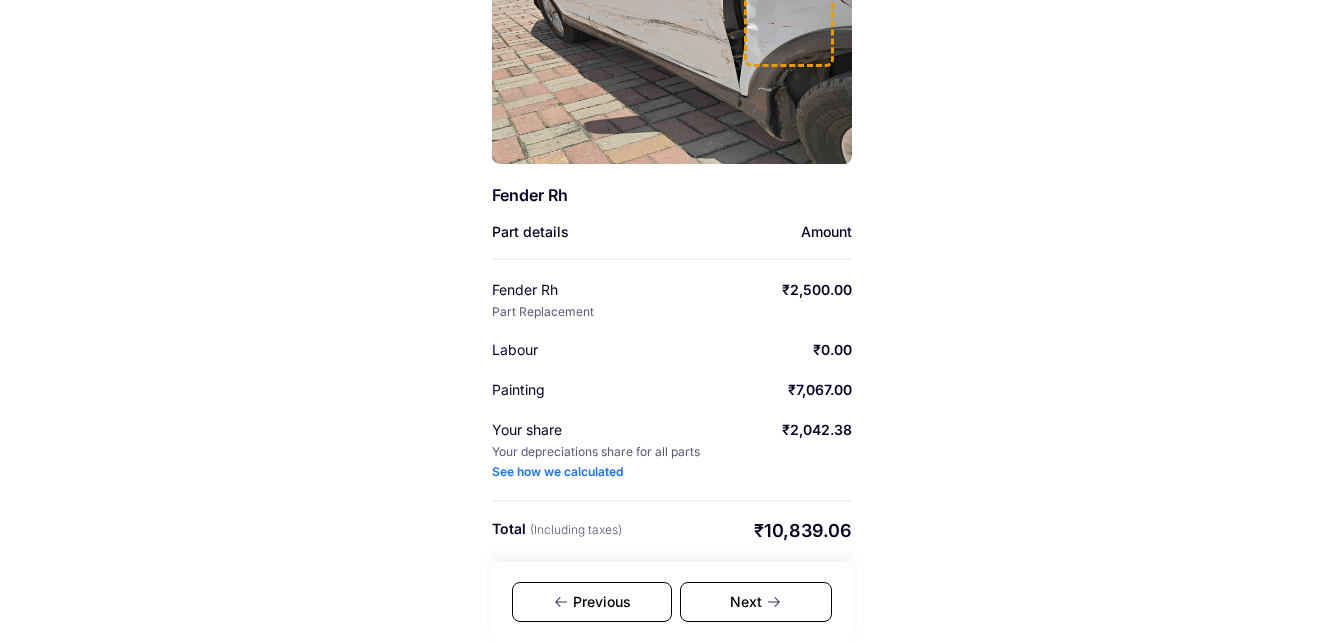 click on "Previous" at bounding box center [592, 602] 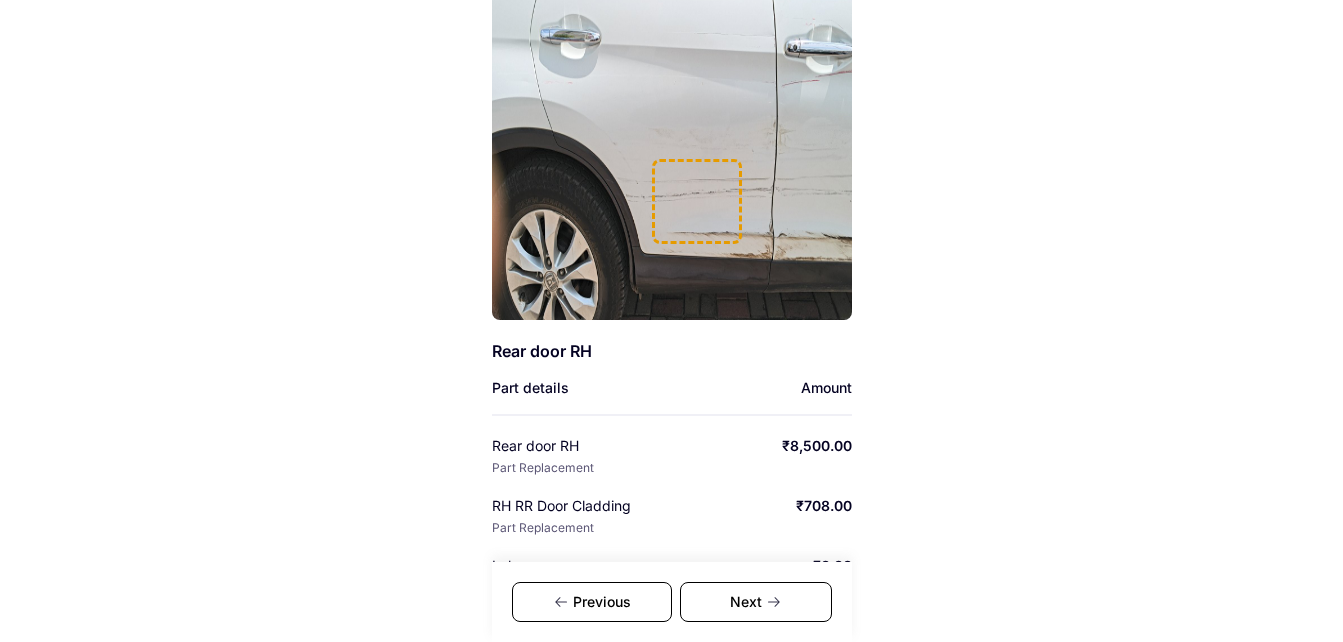 scroll, scrollTop: 107, scrollLeft: 0, axis: vertical 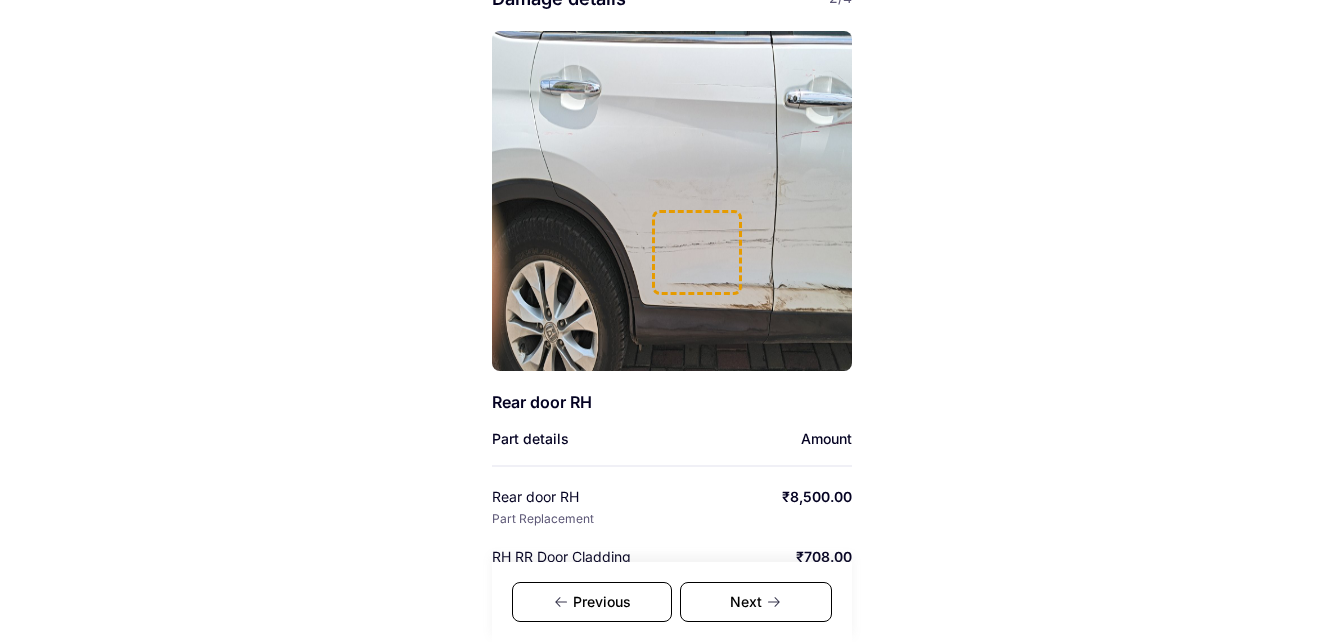 click 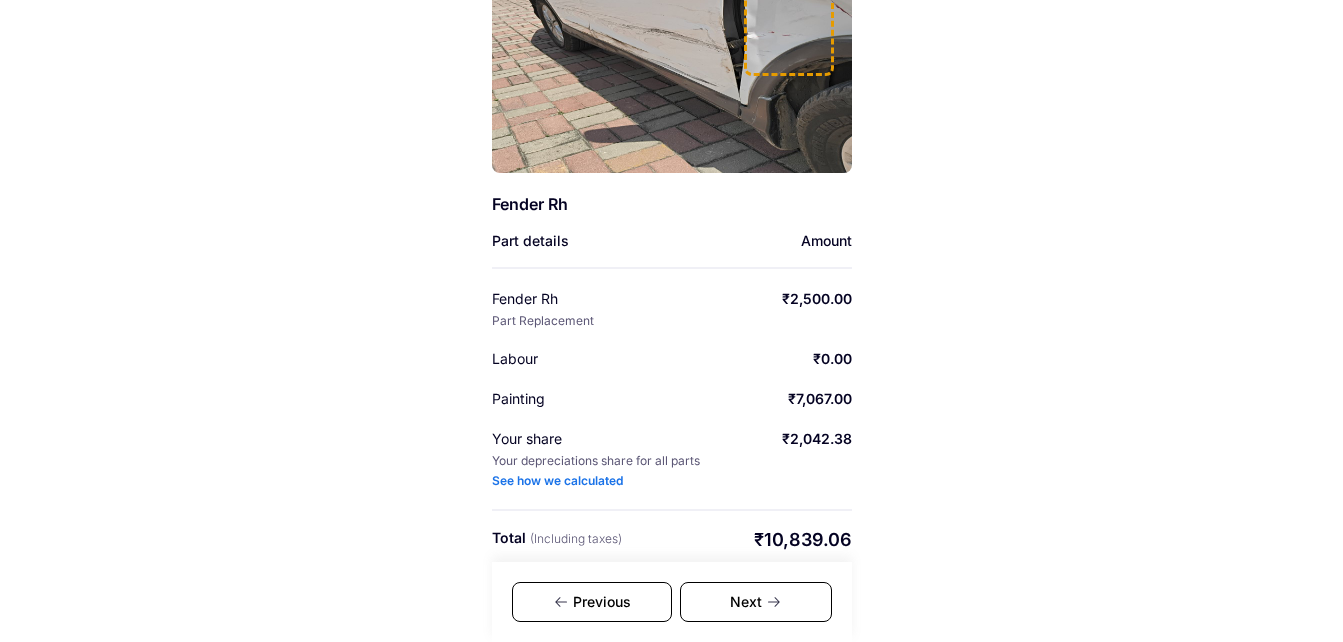 scroll, scrollTop: 307, scrollLeft: 0, axis: vertical 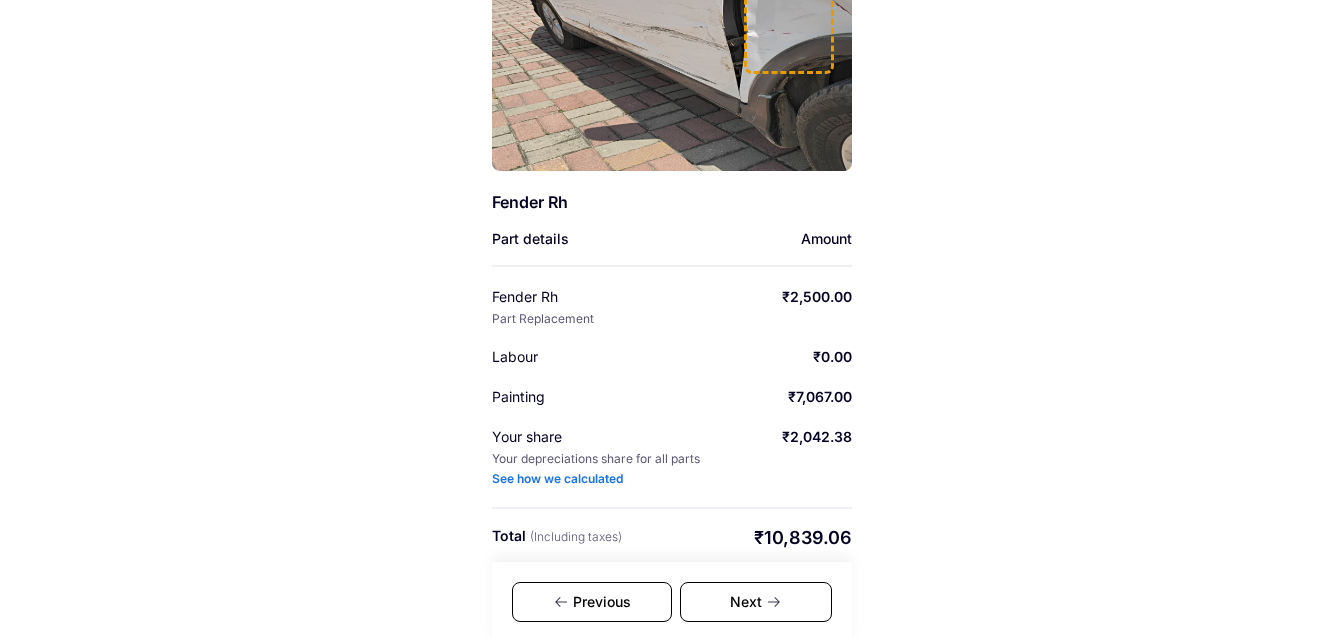 click on "Next" at bounding box center [756, 602] 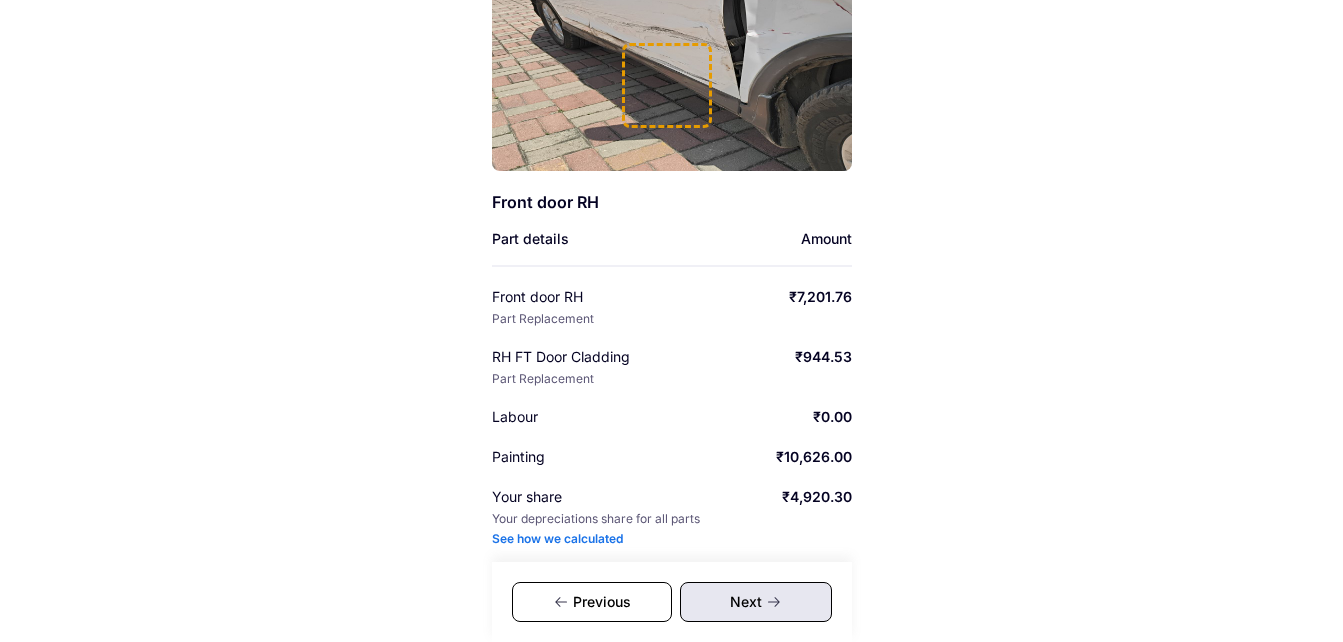 click on "Previous" at bounding box center (592, 602) 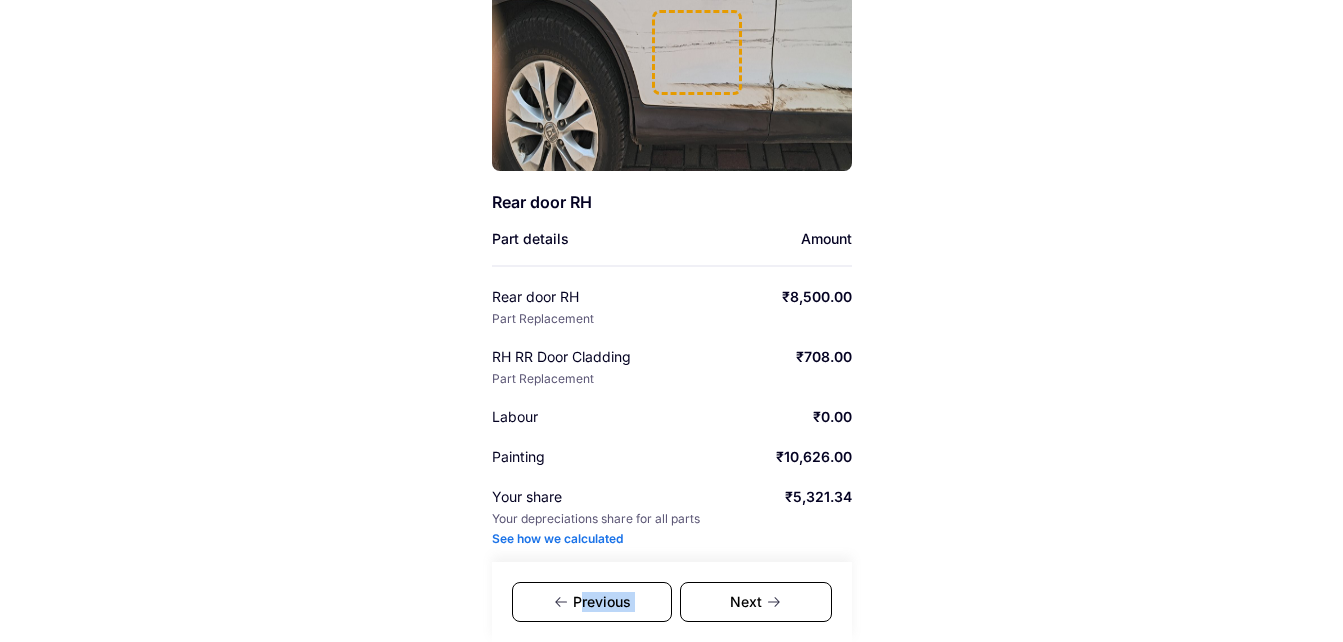 click on "Previous" at bounding box center [592, 602] 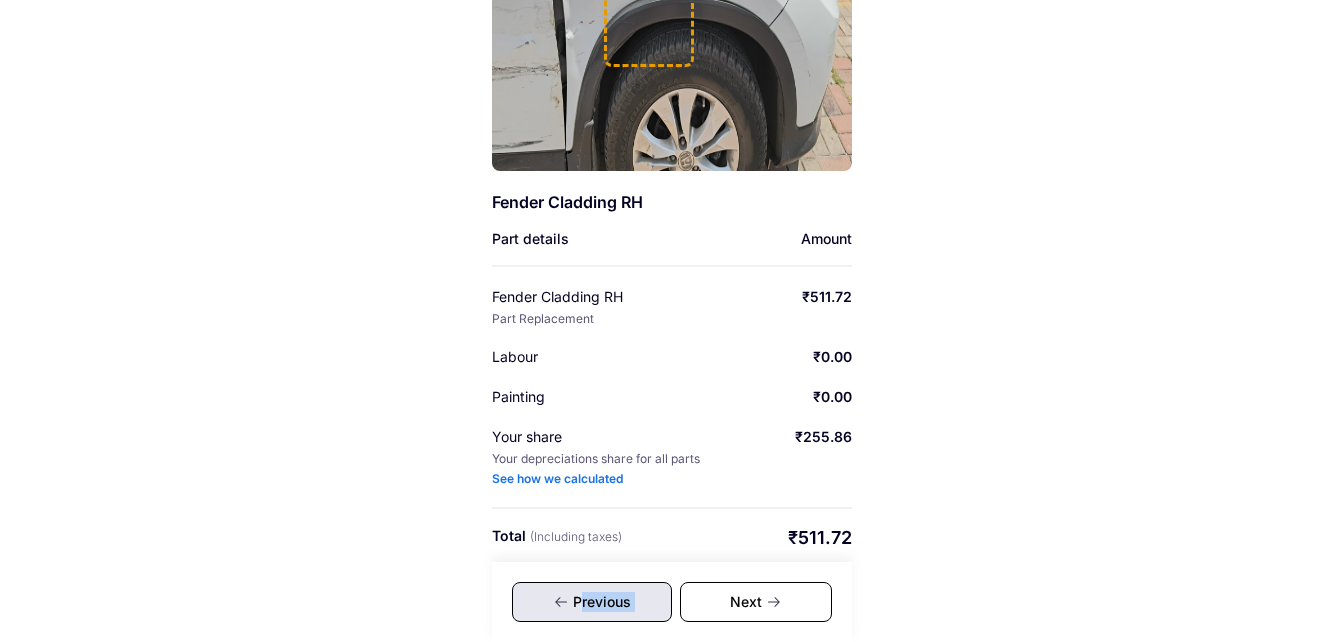 click on "Previous" at bounding box center [592, 602] 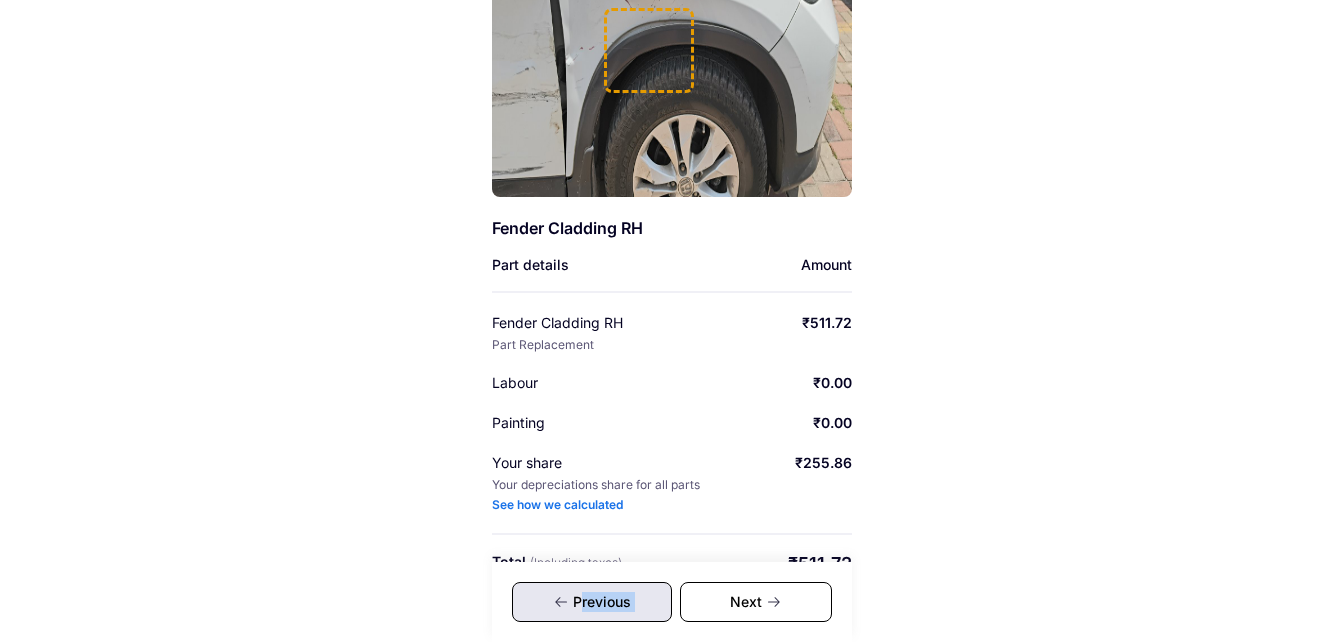 scroll, scrollTop: 314, scrollLeft: 0, axis: vertical 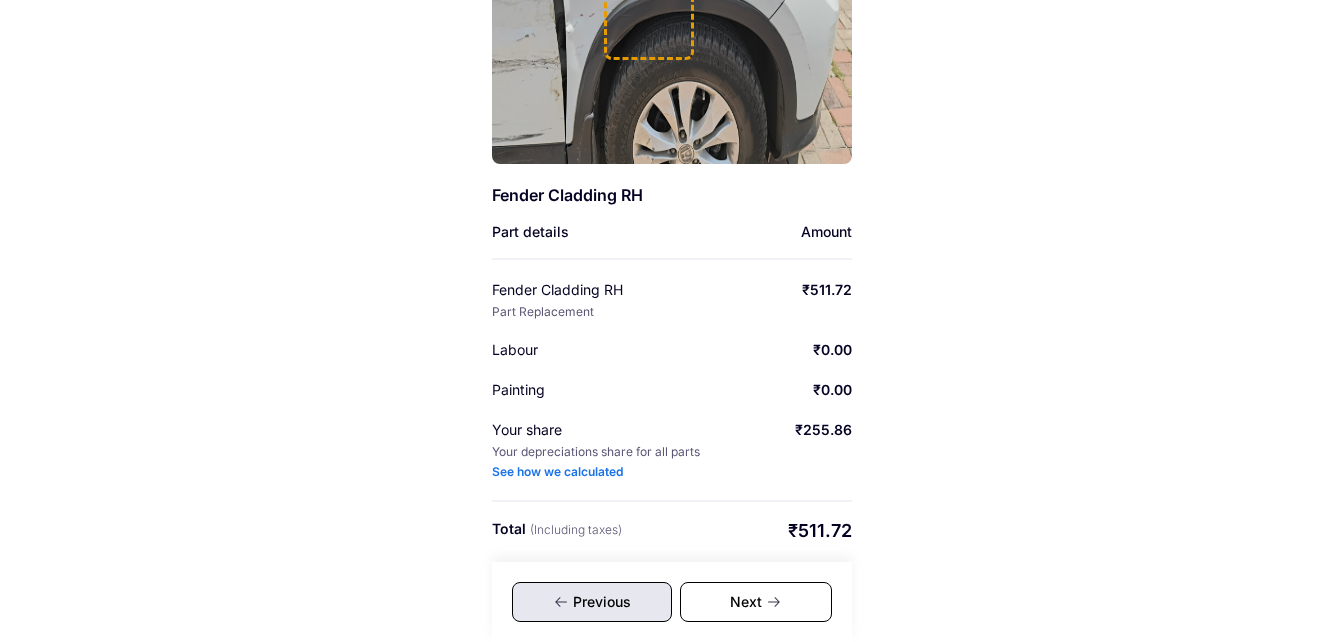 click 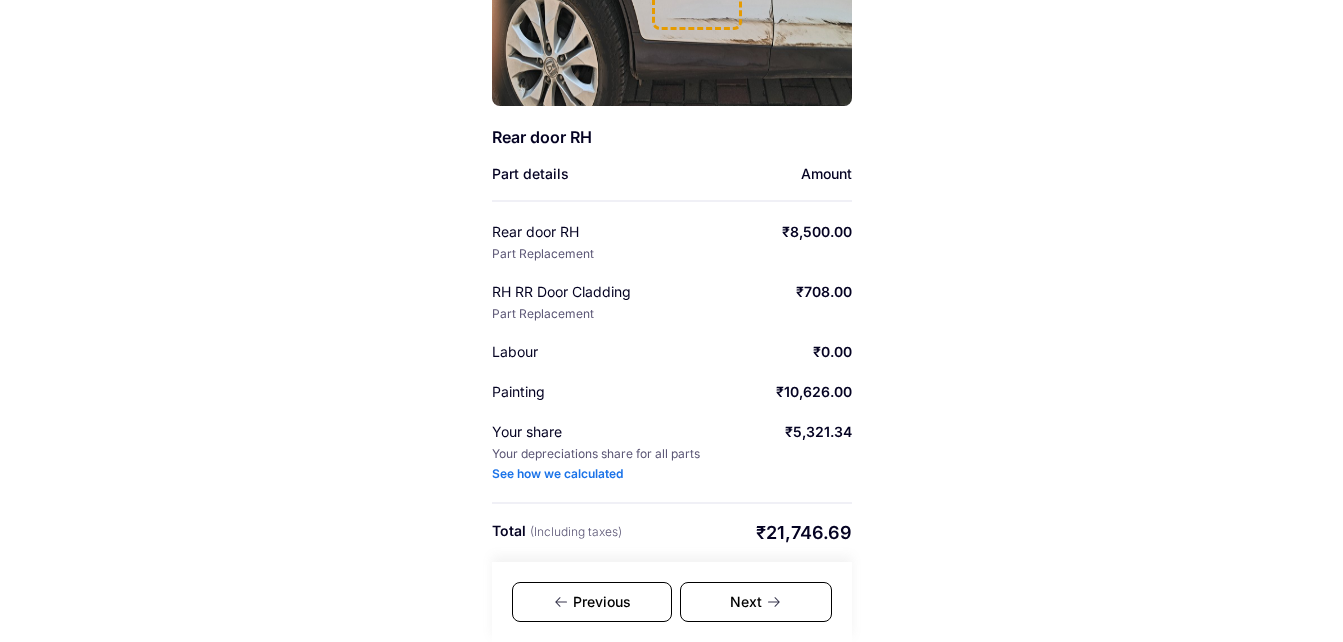 scroll, scrollTop: 374, scrollLeft: 0, axis: vertical 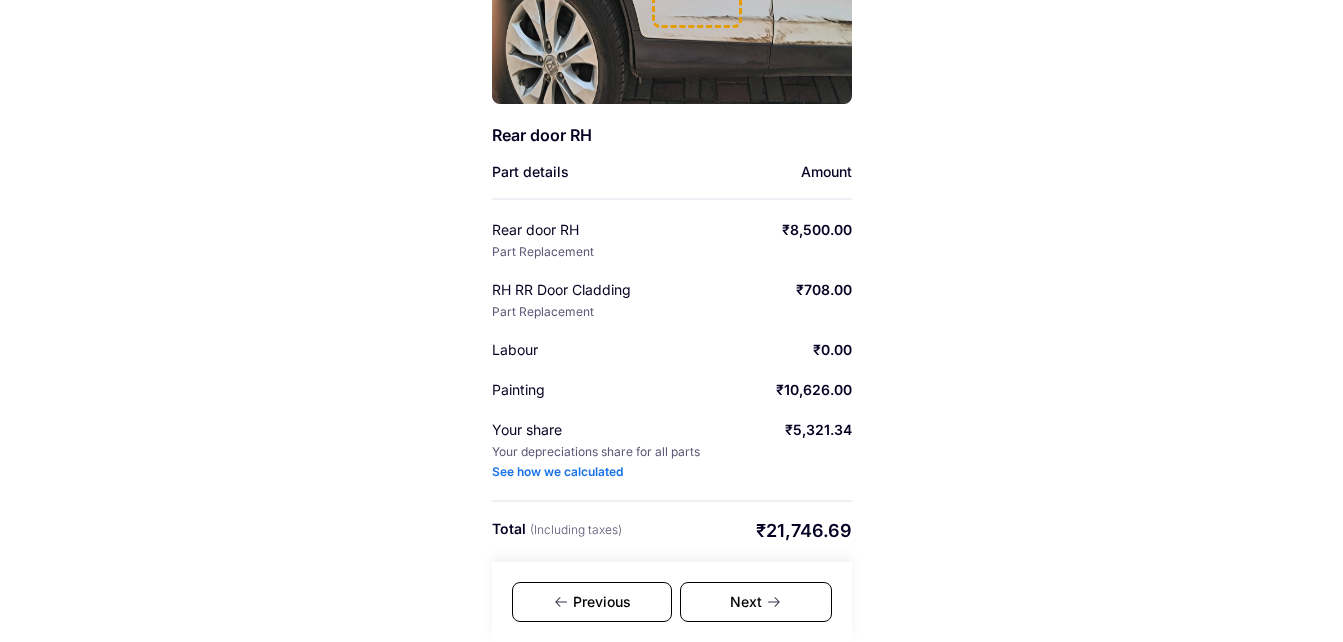 click 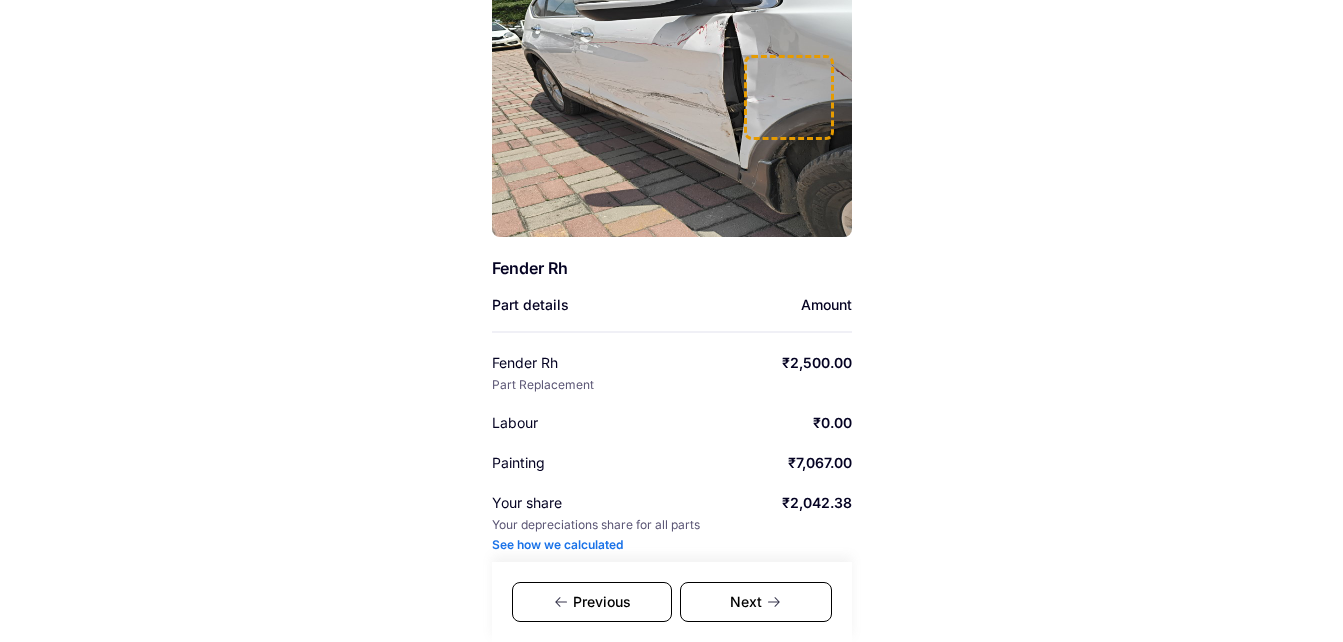 scroll, scrollTop: 314, scrollLeft: 0, axis: vertical 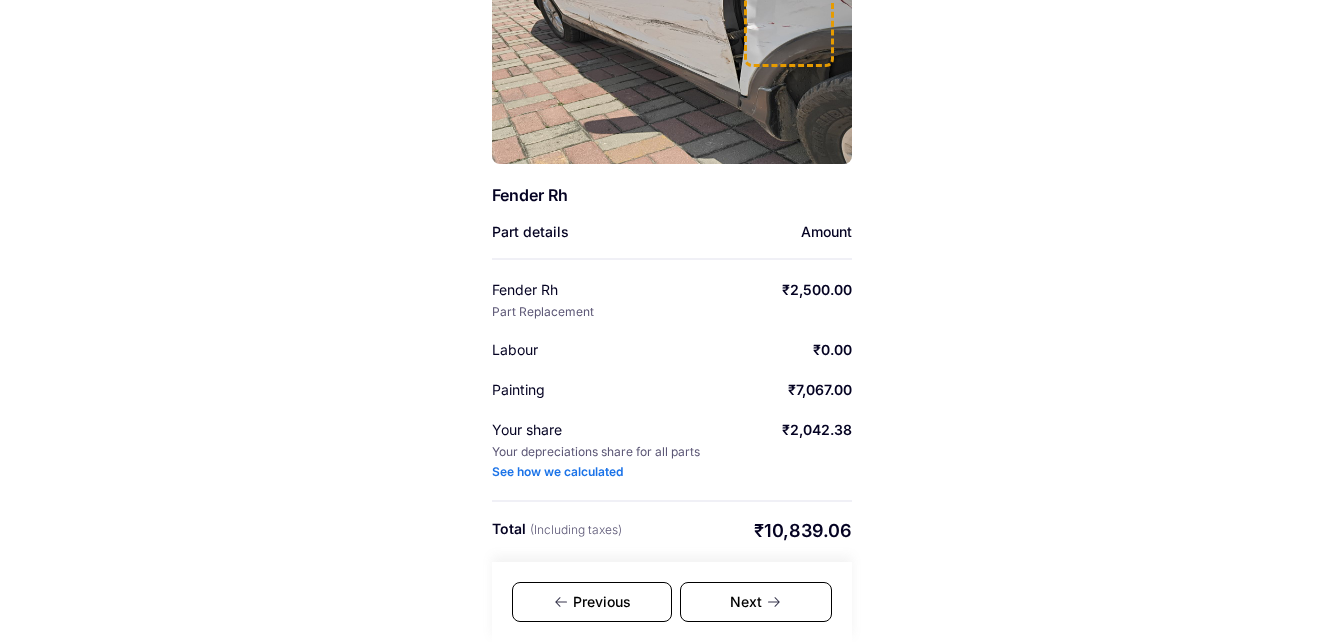 click on "Previous" at bounding box center [592, 602] 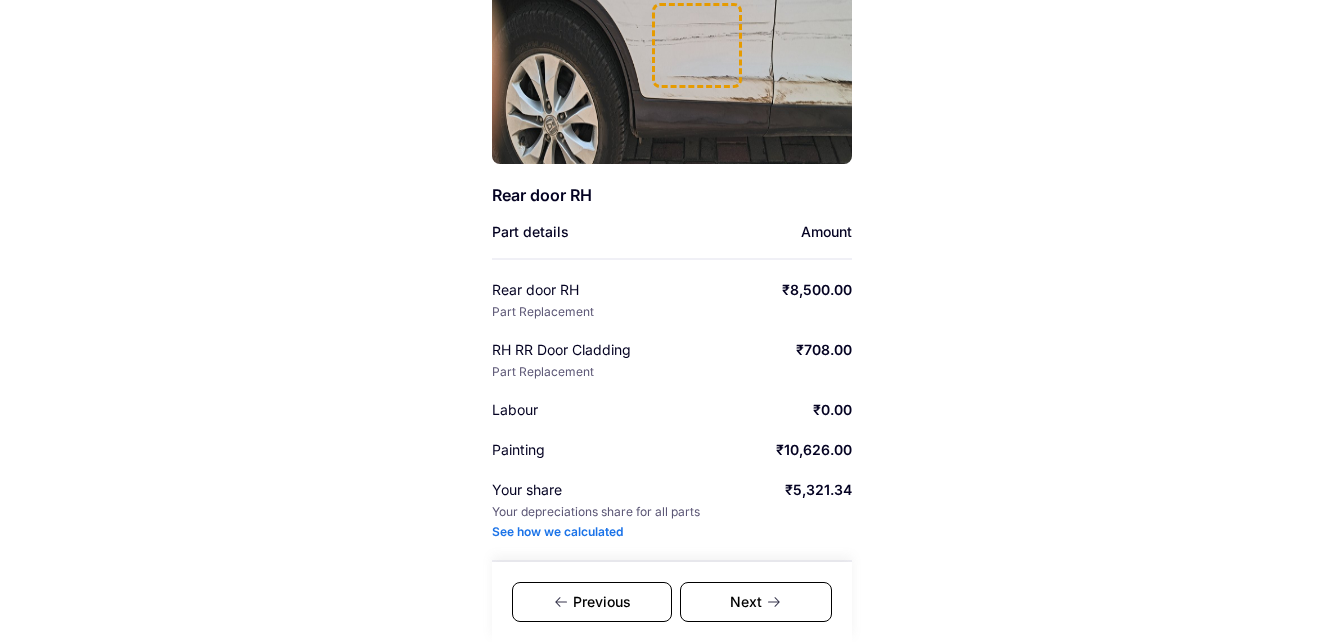 click on "See how we calculated" at bounding box center [557, 532] 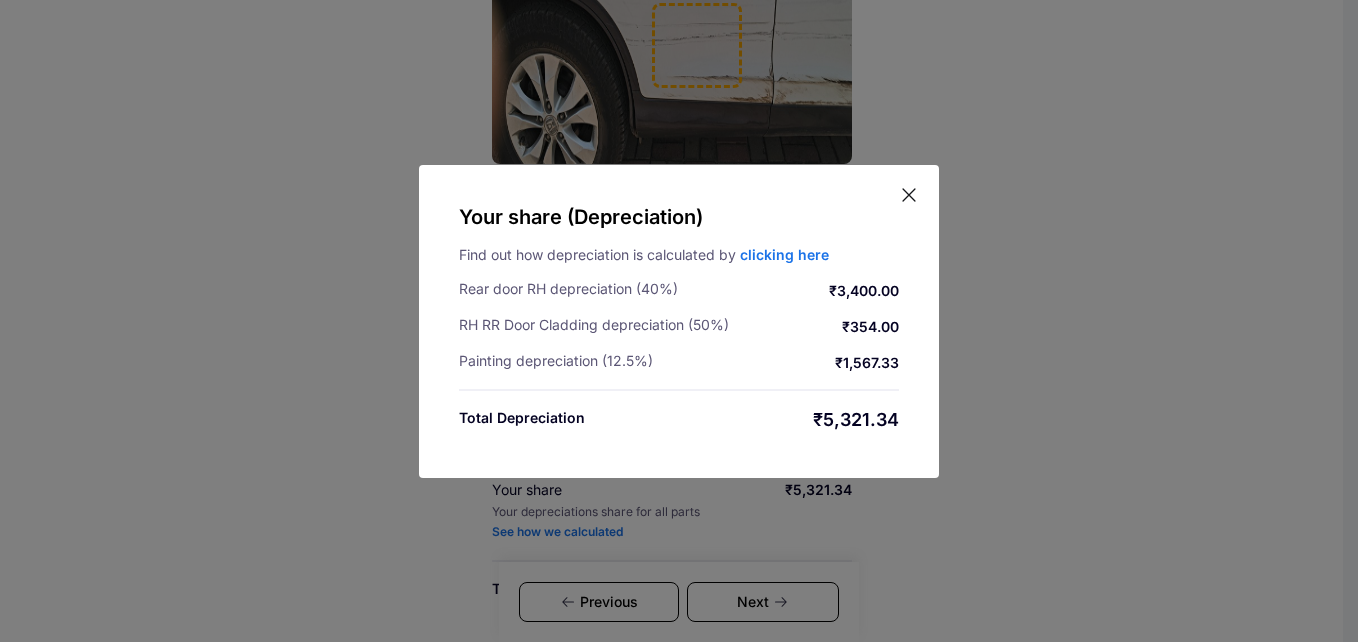 click 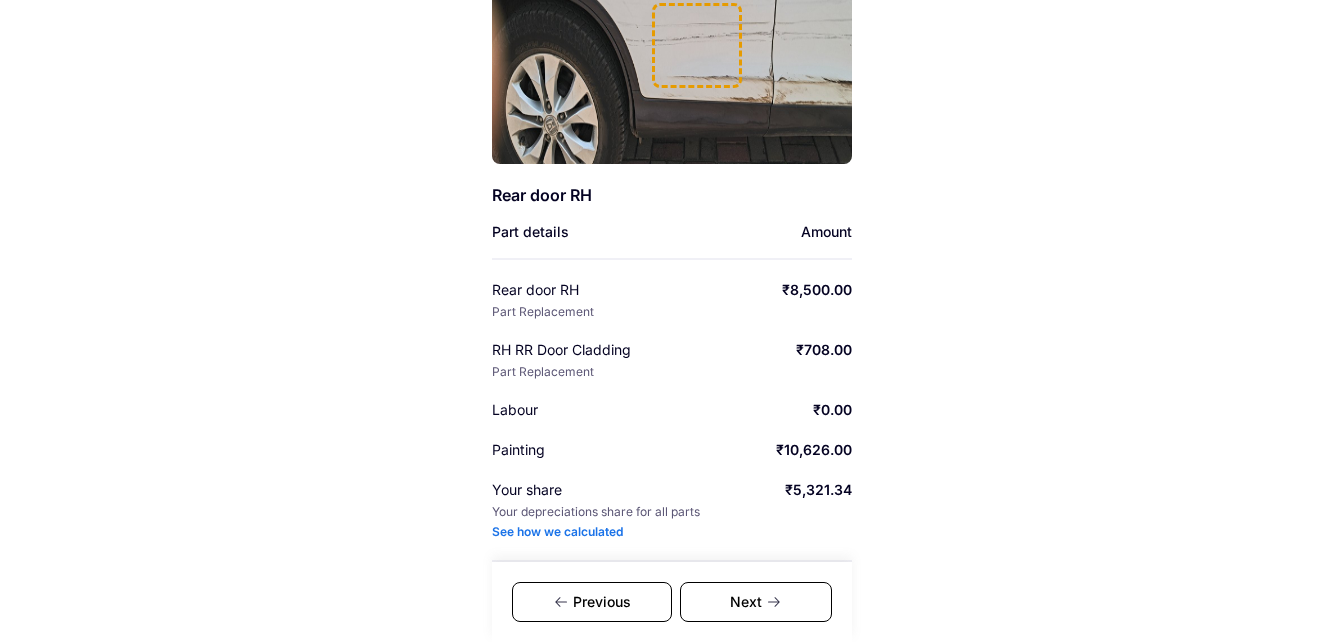 click on "Next" at bounding box center (756, 602) 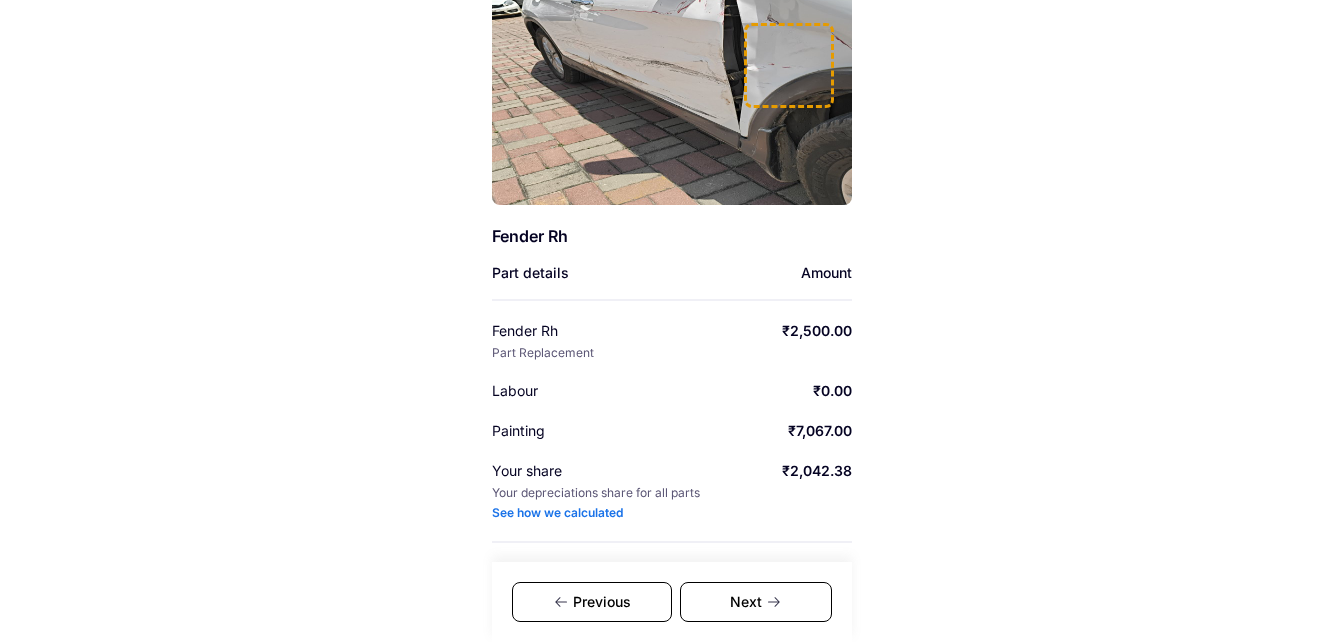 scroll, scrollTop: 314, scrollLeft: 0, axis: vertical 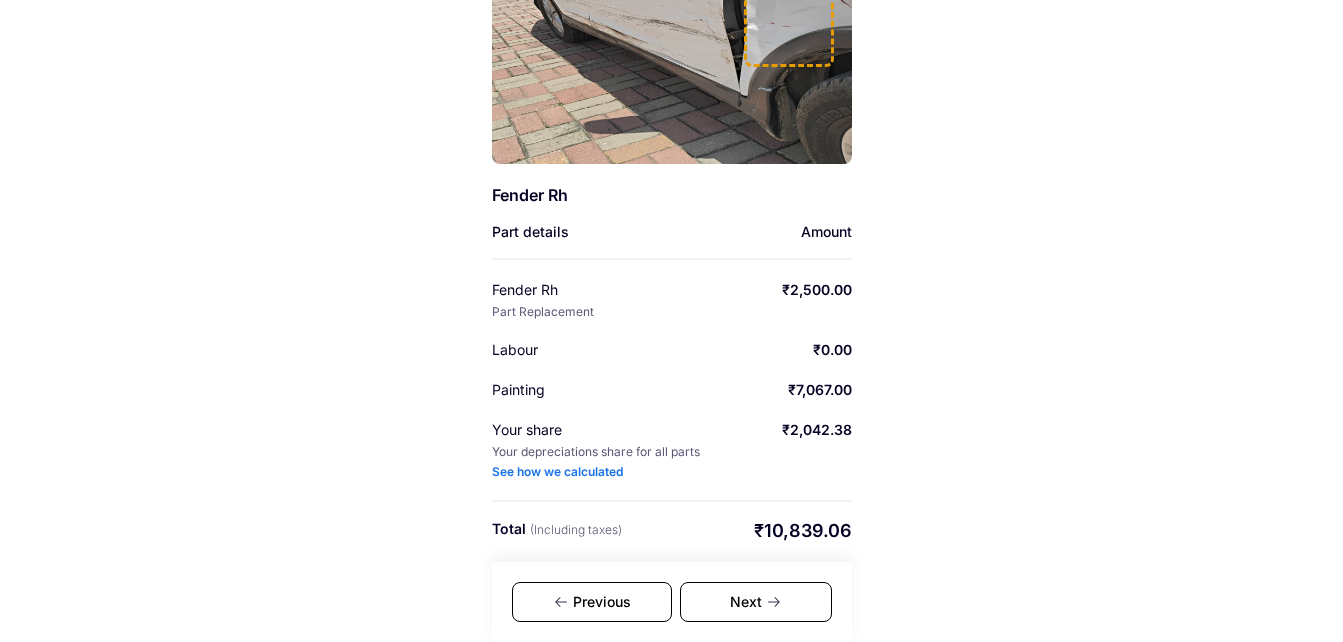 click on "See how we calculated" at bounding box center (557, 472) 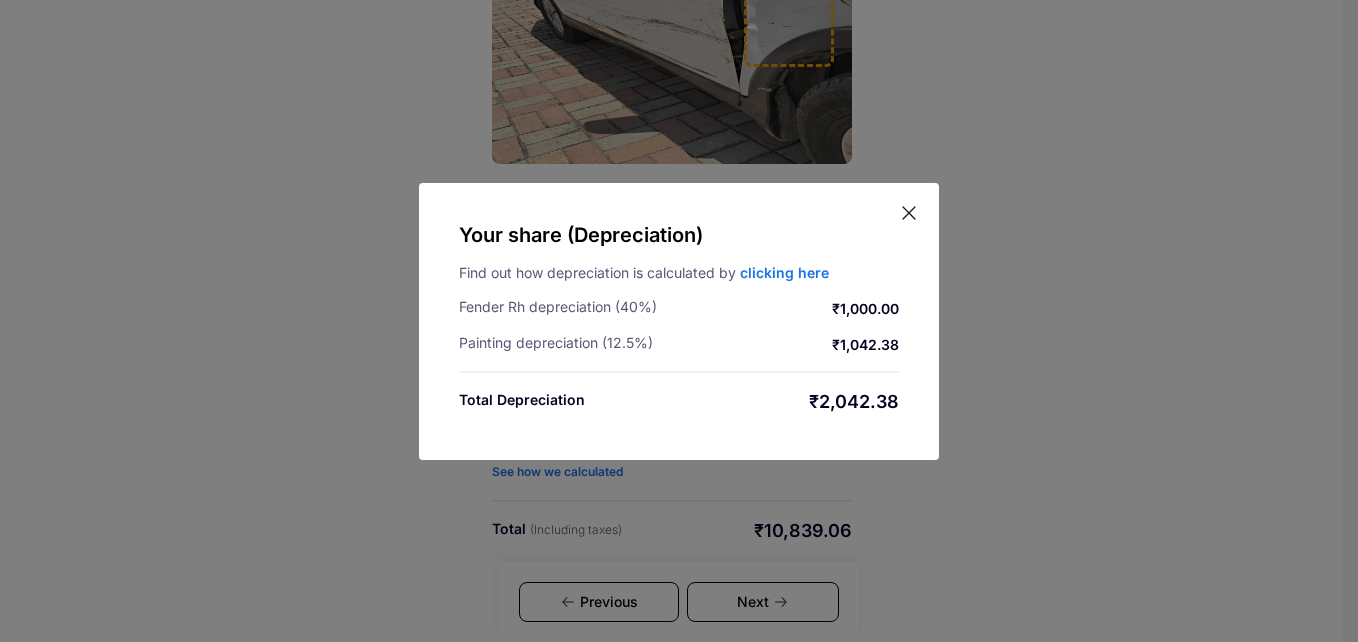 click 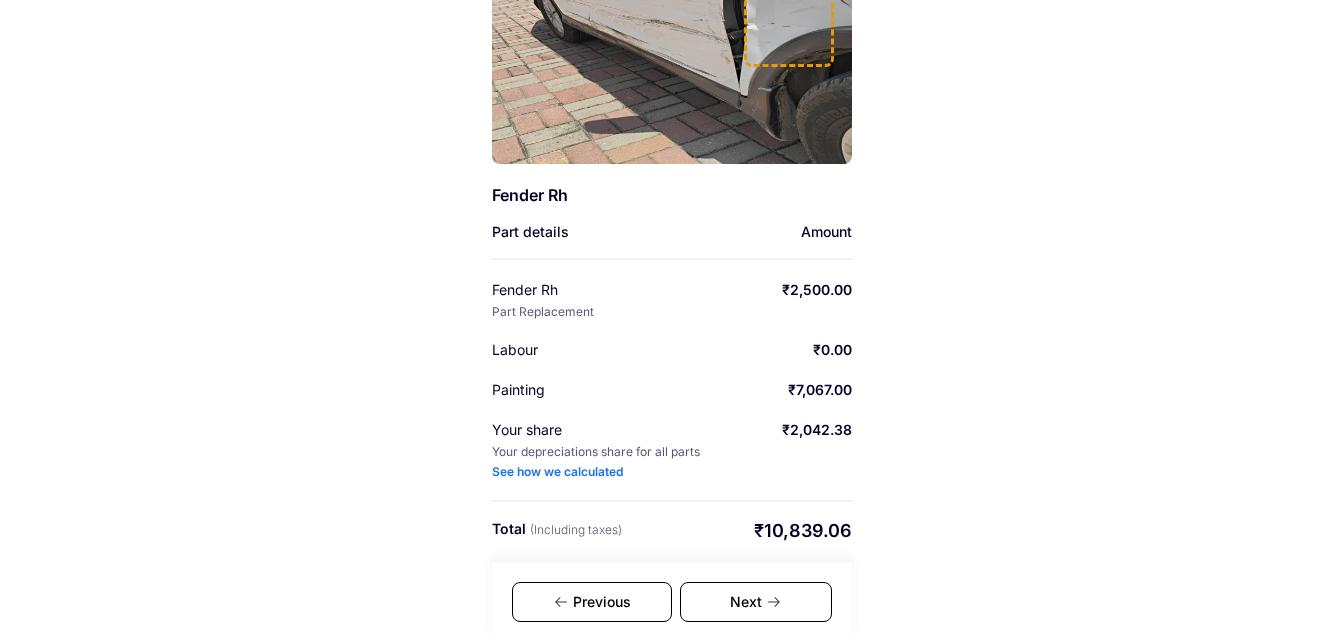 click 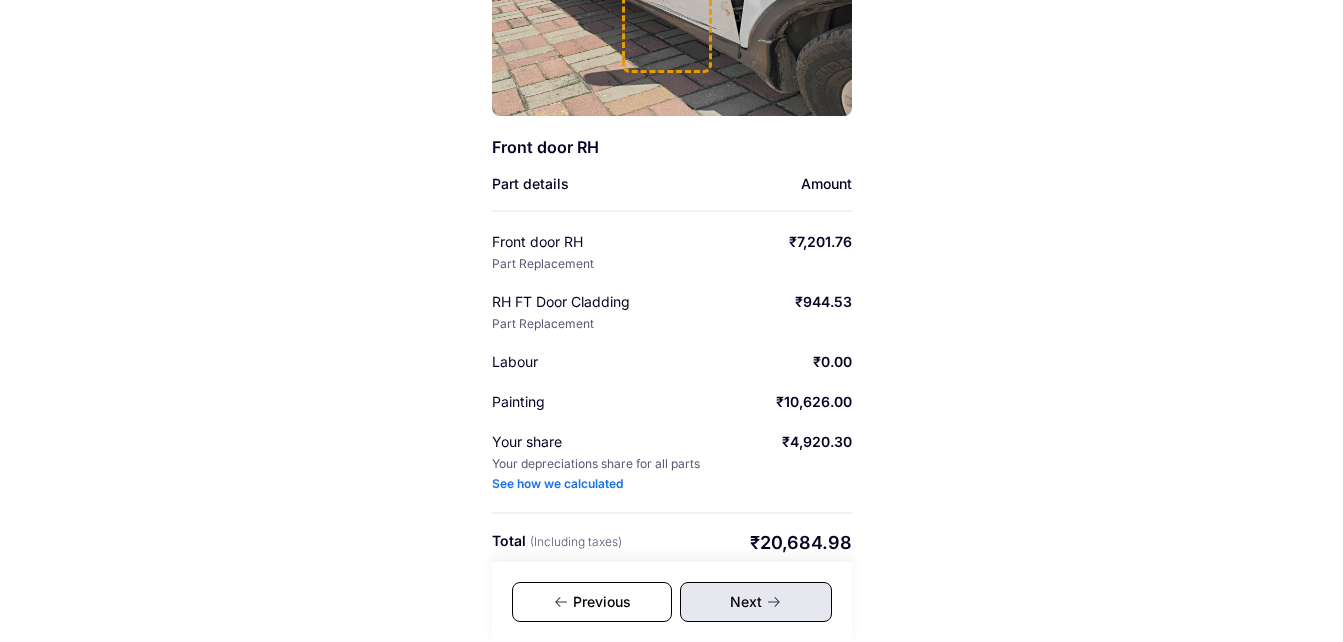 scroll, scrollTop: 374, scrollLeft: 0, axis: vertical 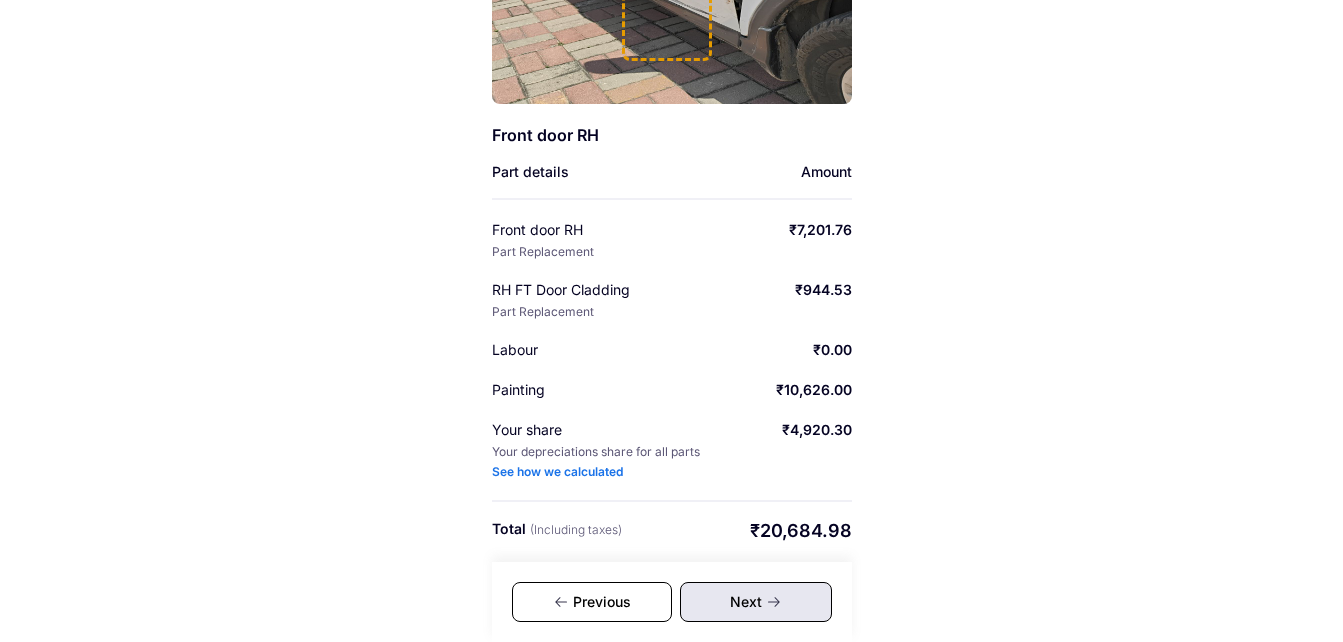 click on "See how we calculated" at bounding box center [557, 472] 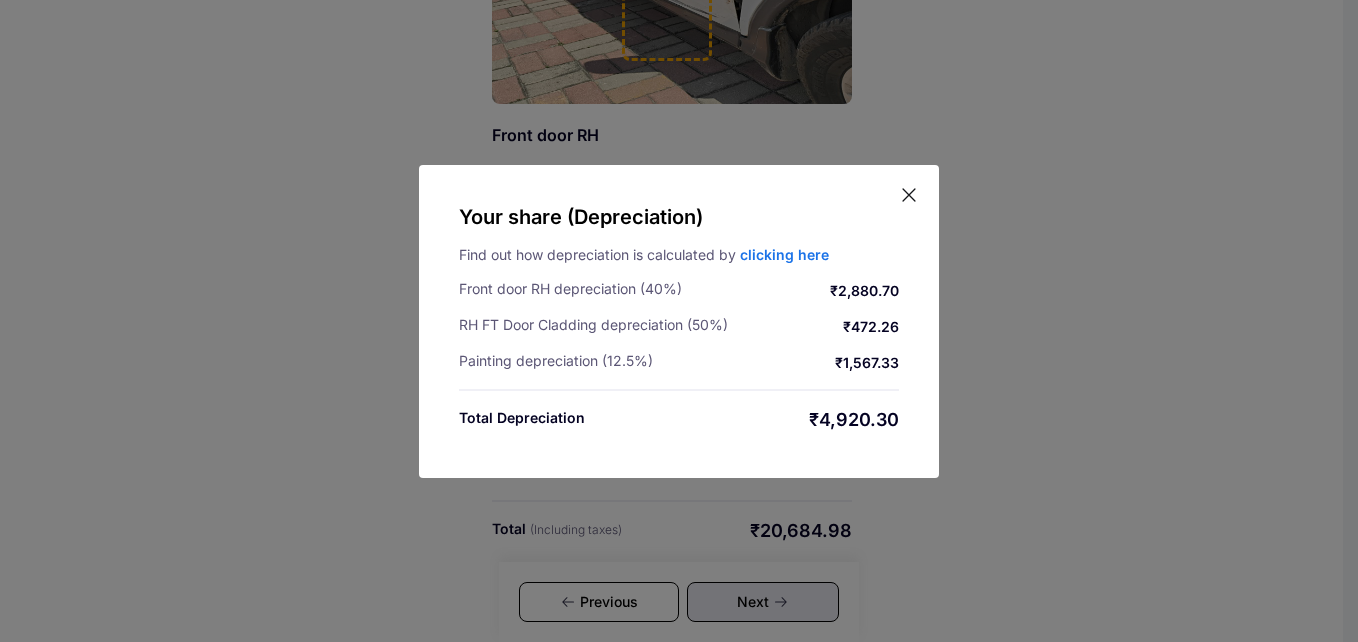 click 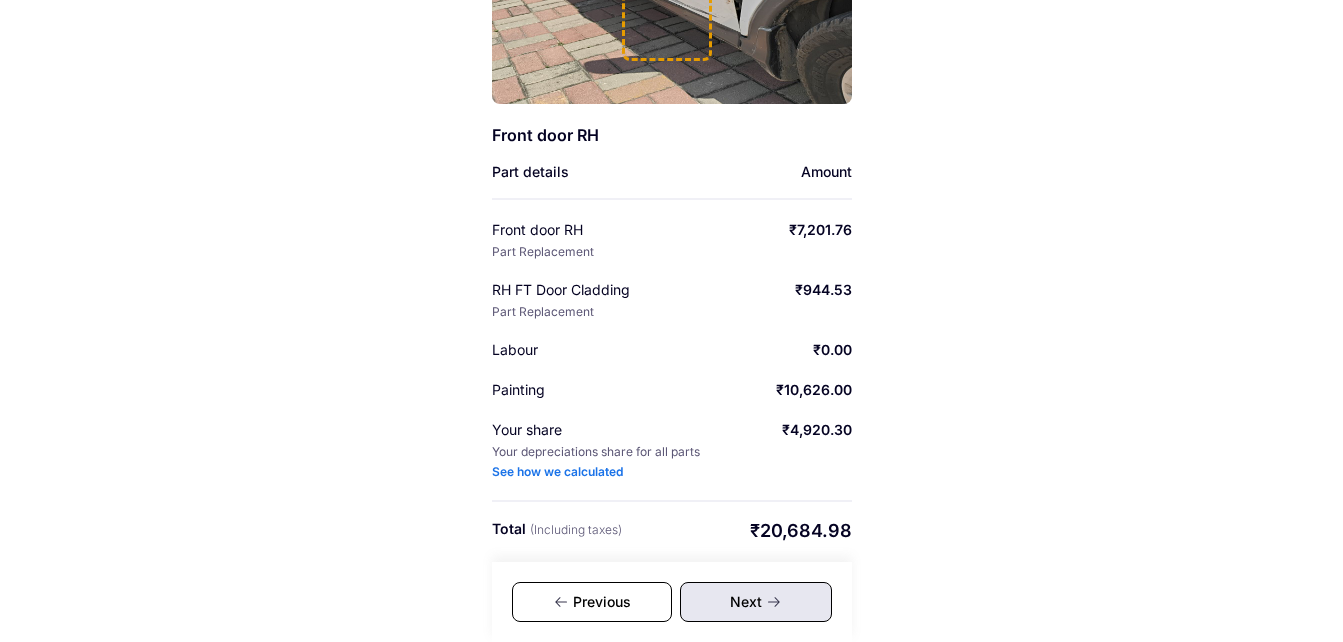 click 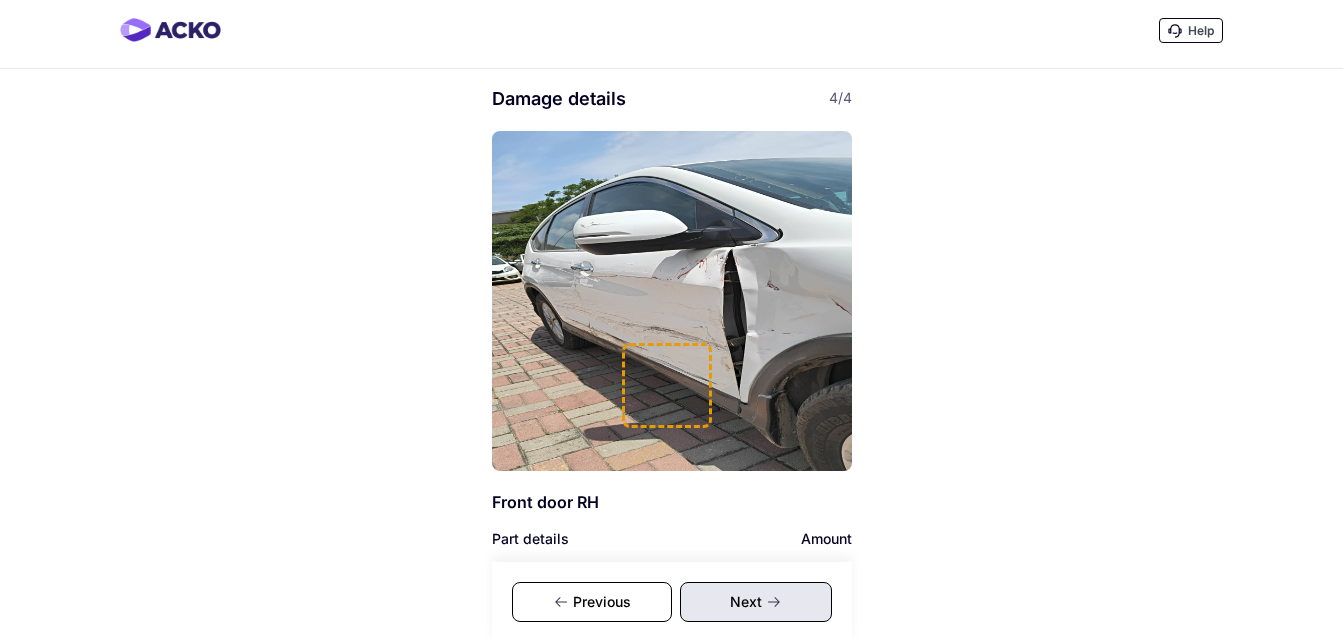 scroll, scrollTop: 0, scrollLeft: 0, axis: both 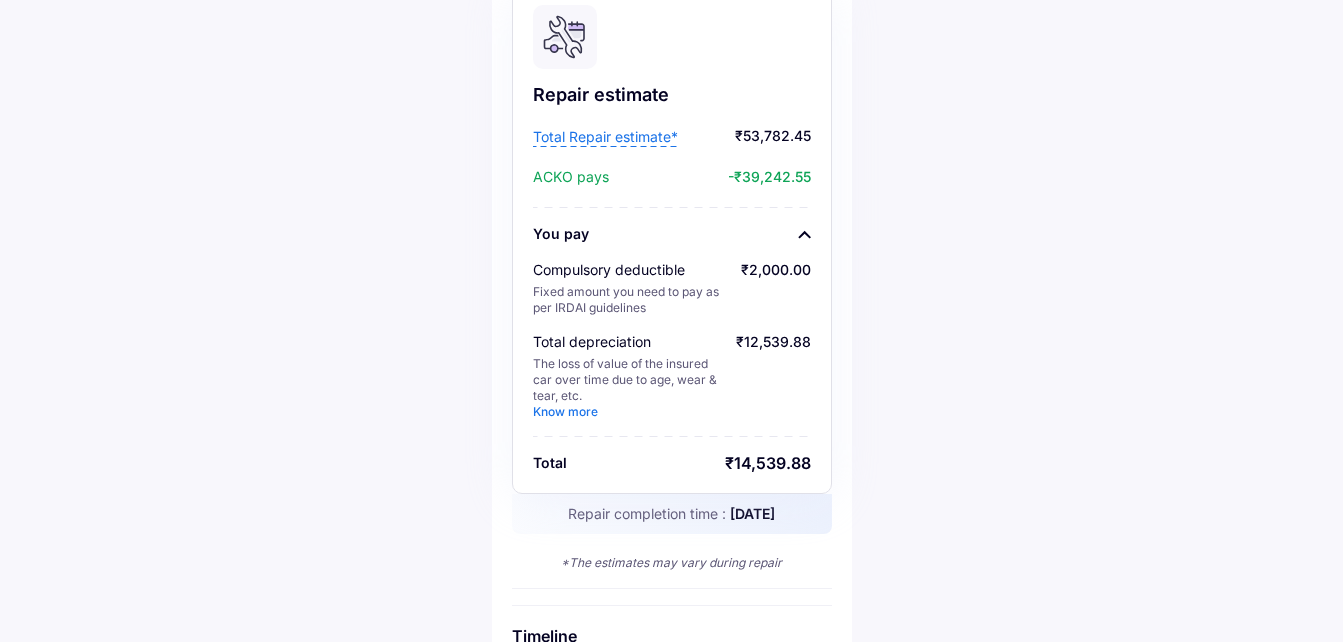 click on "Know more" at bounding box center (565, 411) 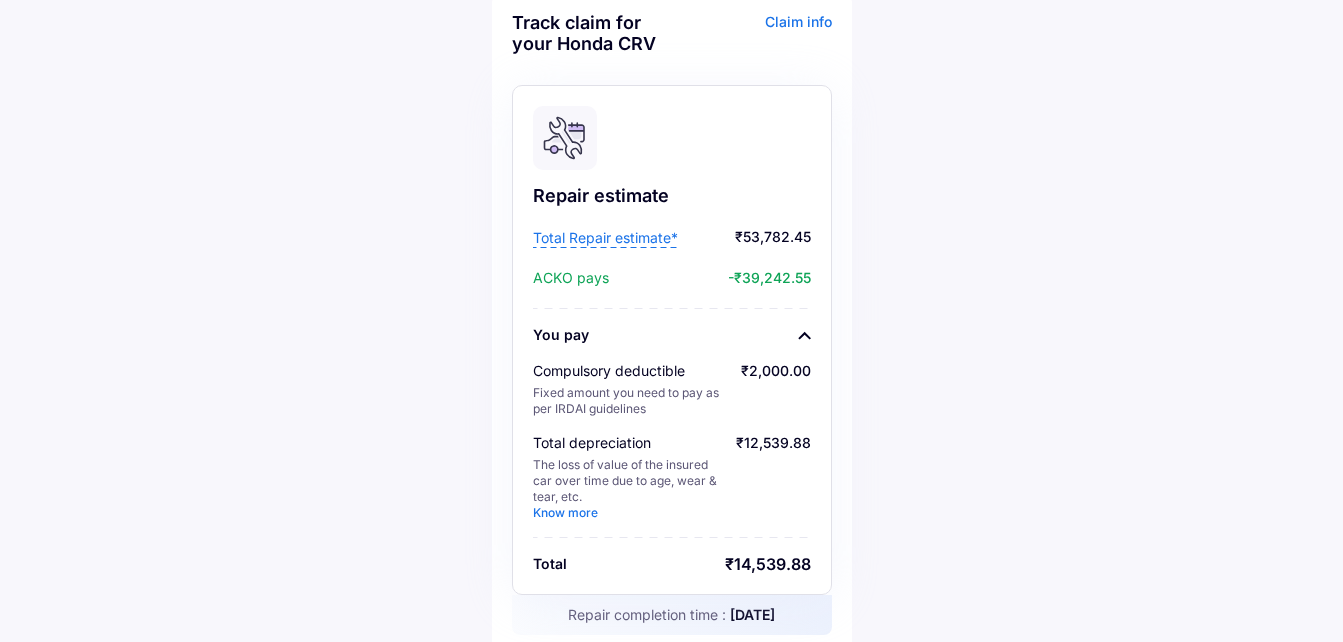 scroll, scrollTop: 67, scrollLeft: 0, axis: vertical 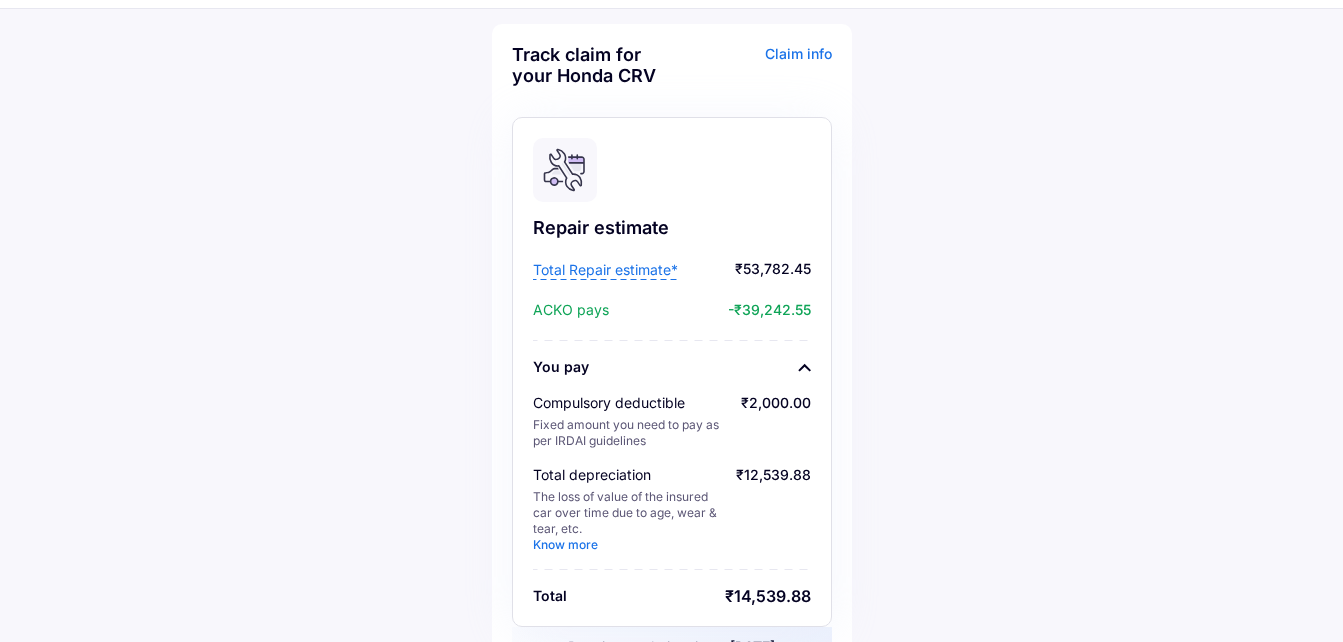click on "Total Repair estimate*" at bounding box center (605, 270) 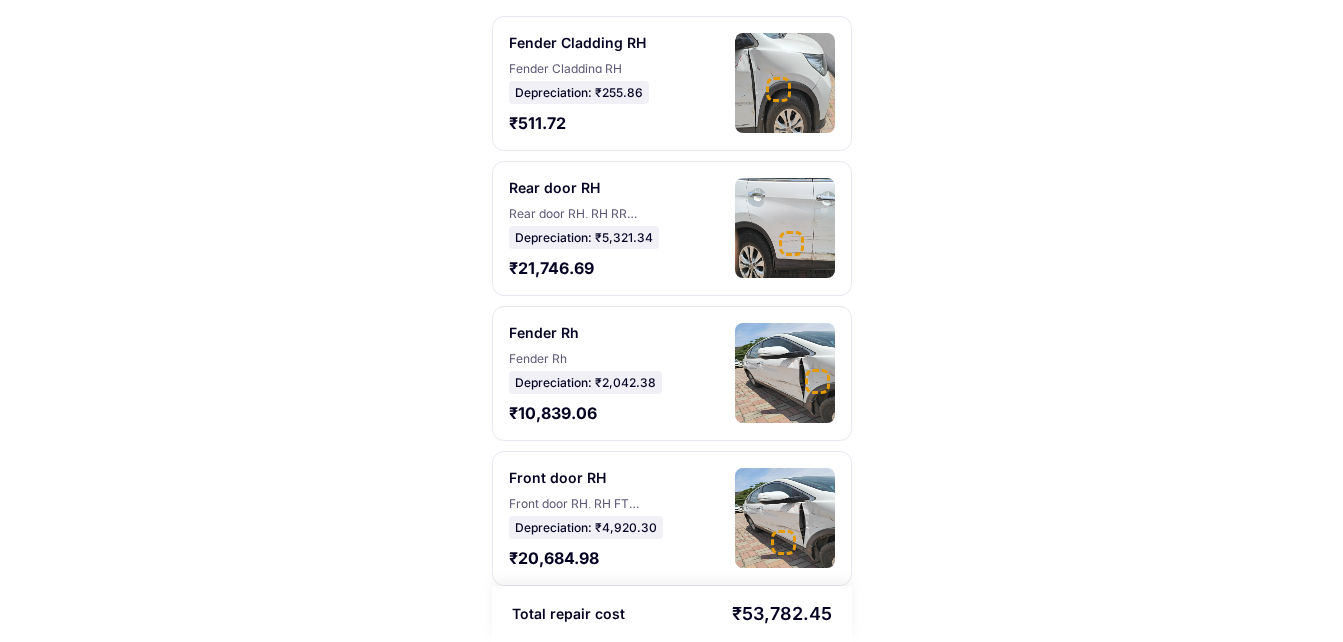 scroll, scrollTop: 133, scrollLeft: 0, axis: vertical 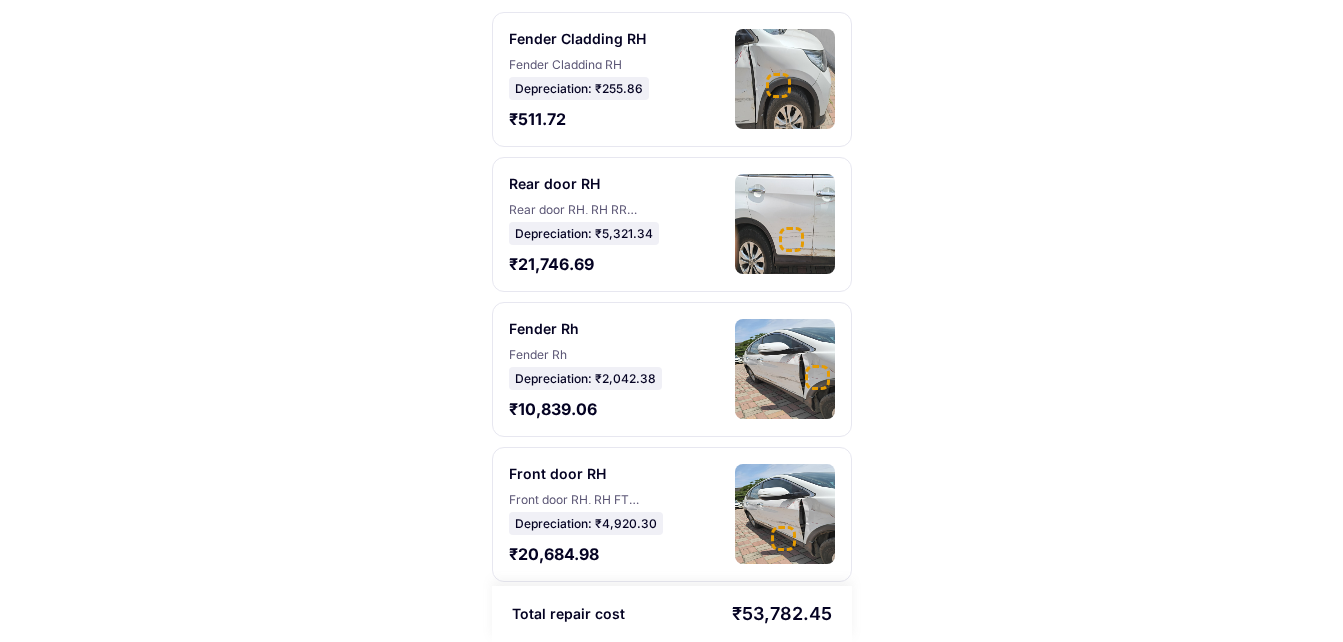 click on "Depreciation:  ₹5,321.34" at bounding box center [584, 233] 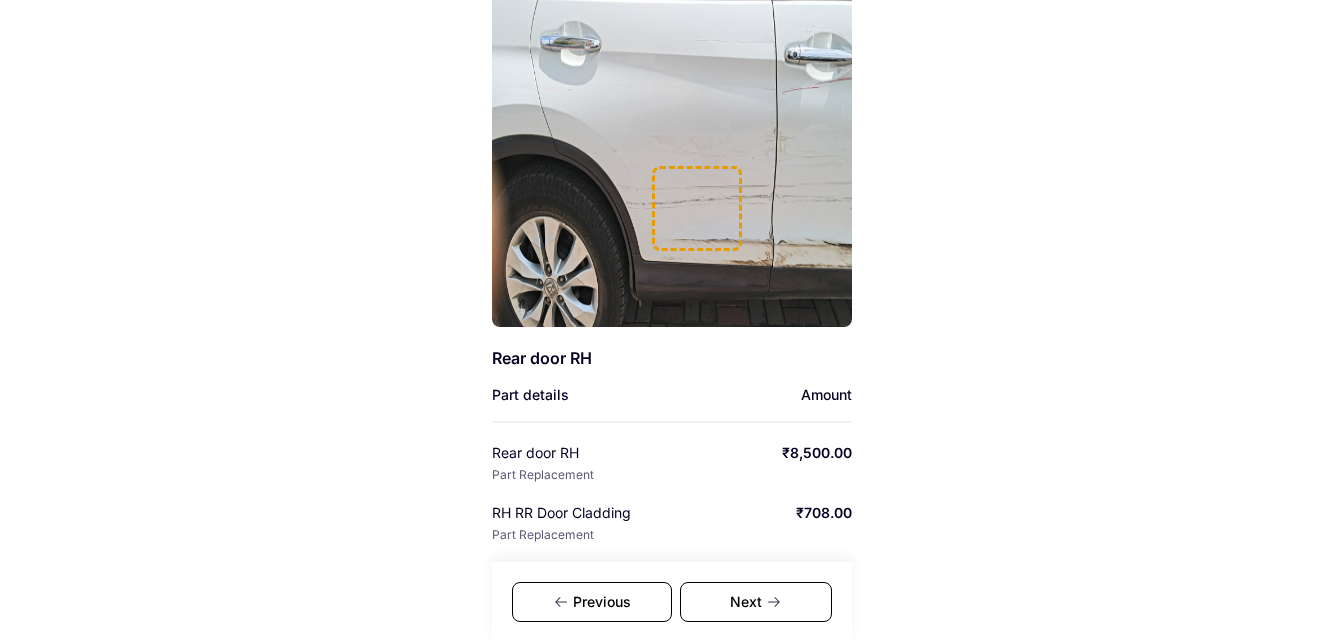 scroll, scrollTop: 167, scrollLeft: 0, axis: vertical 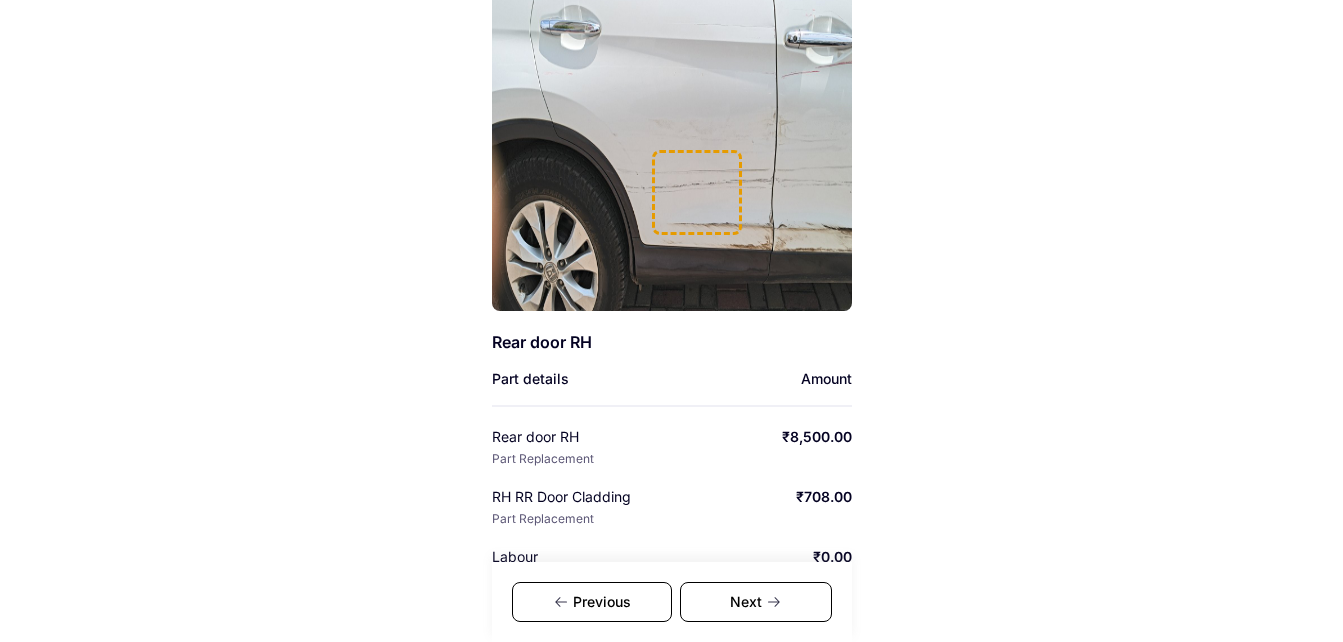 click 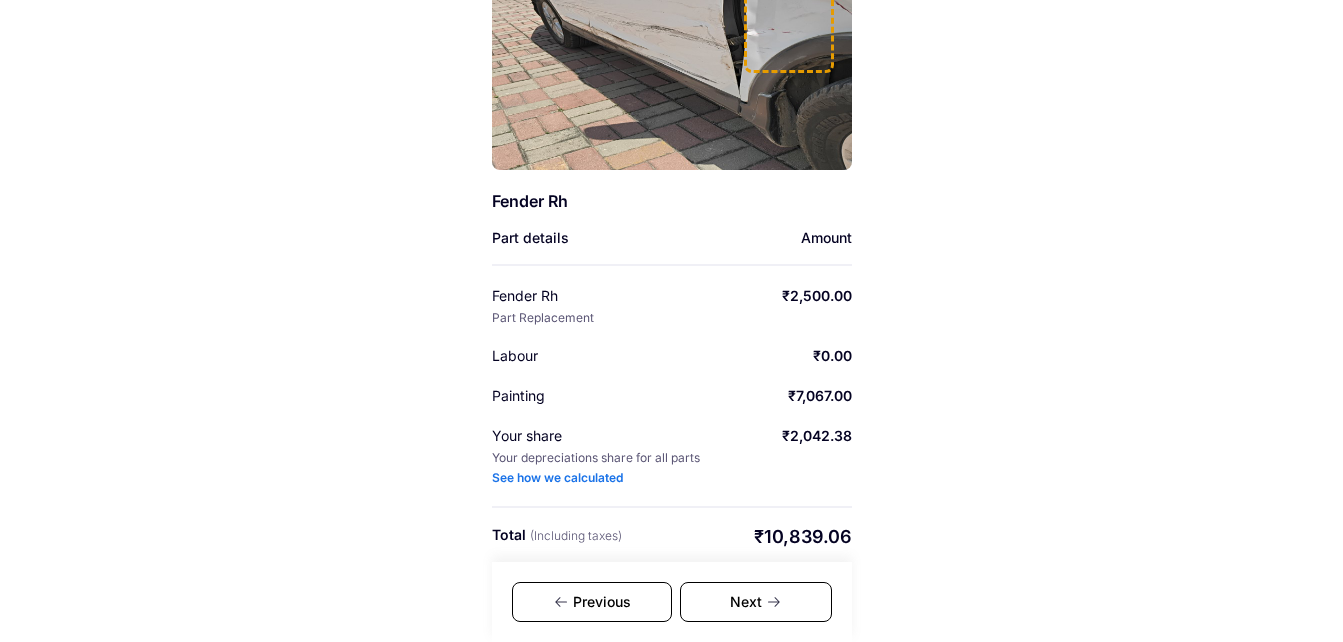 scroll, scrollTop: 314, scrollLeft: 0, axis: vertical 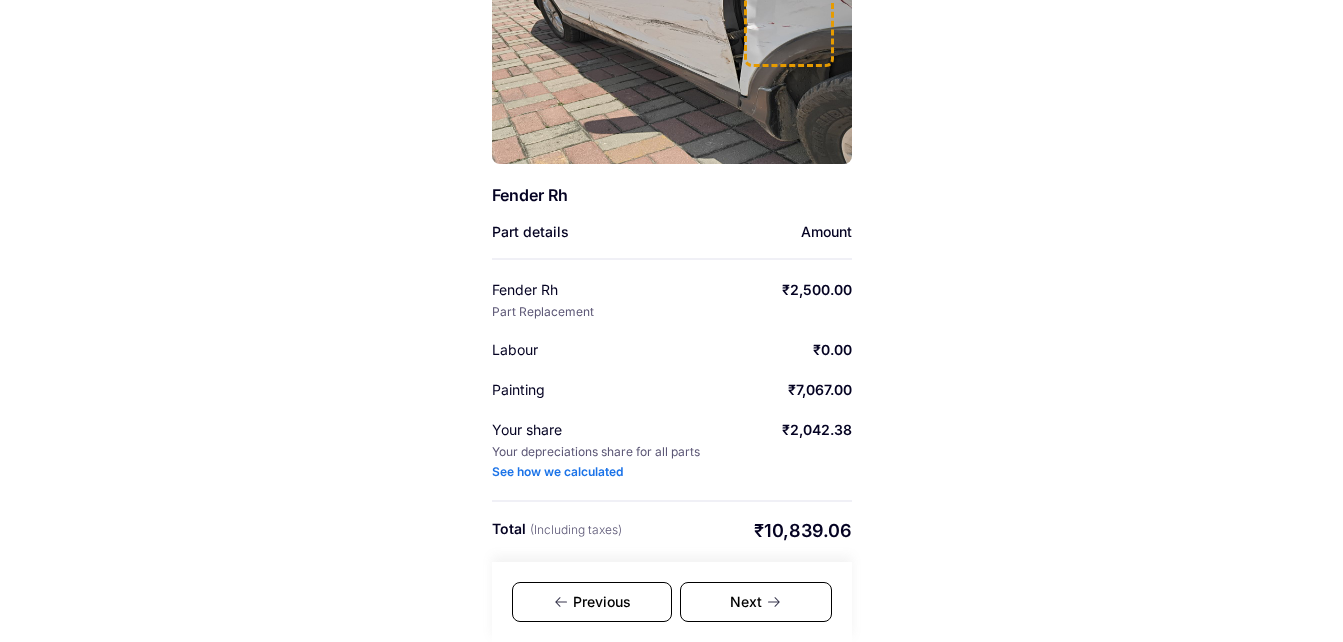 click 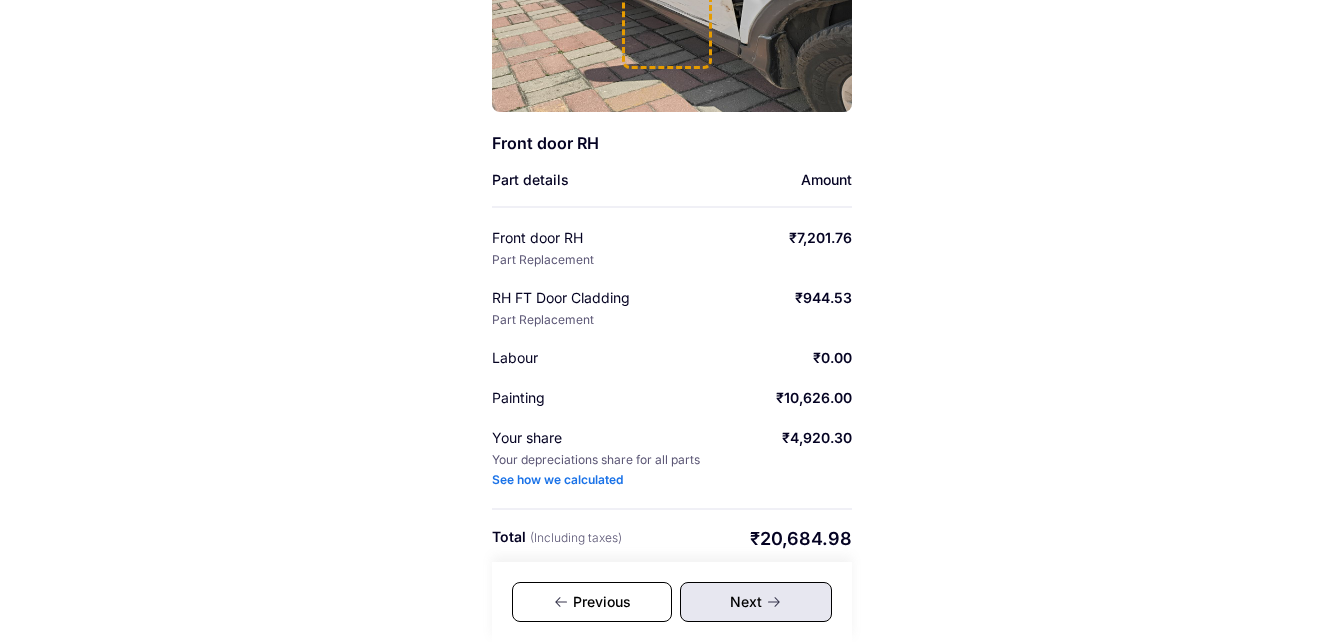 scroll, scrollTop: 374, scrollLeft: 0, axis: vertical 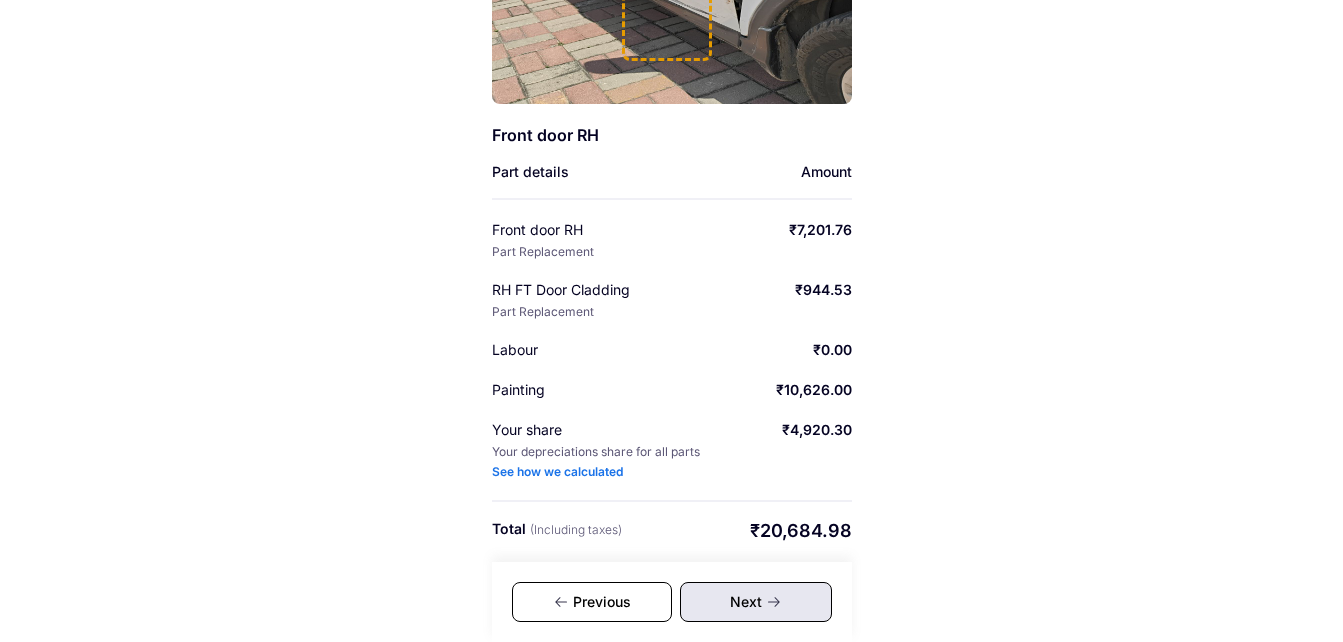click 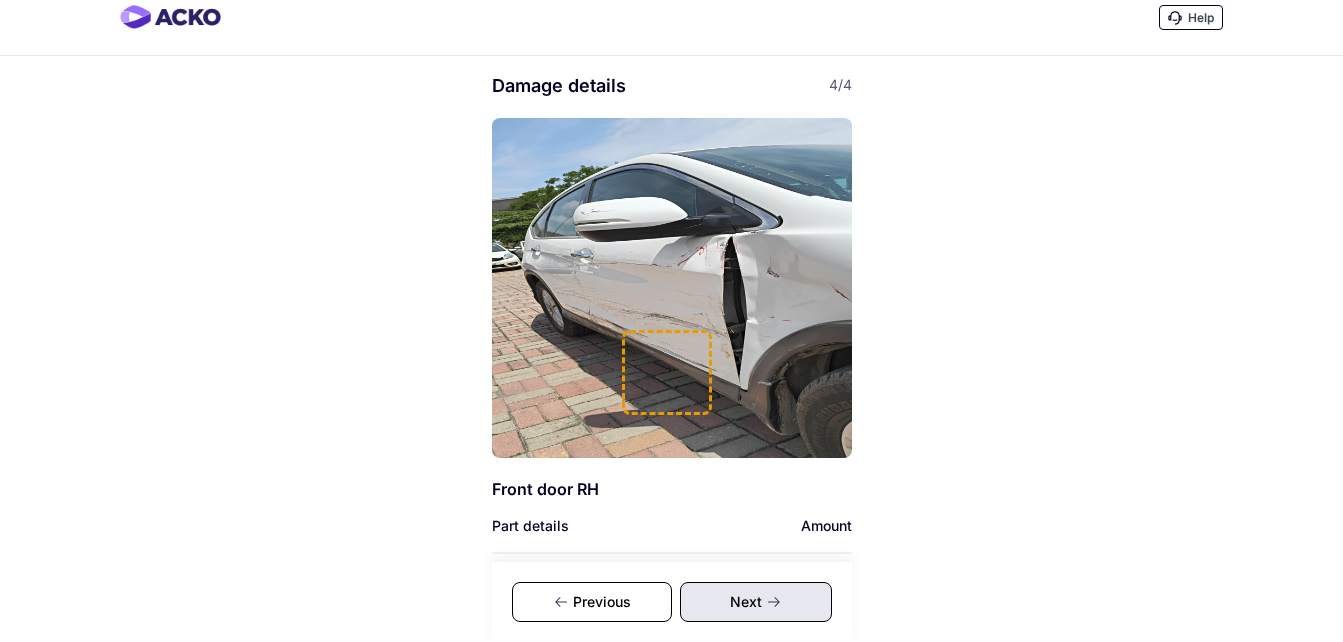 scroll, scrollTop: 0, scrollLeft: 0, axis: both 